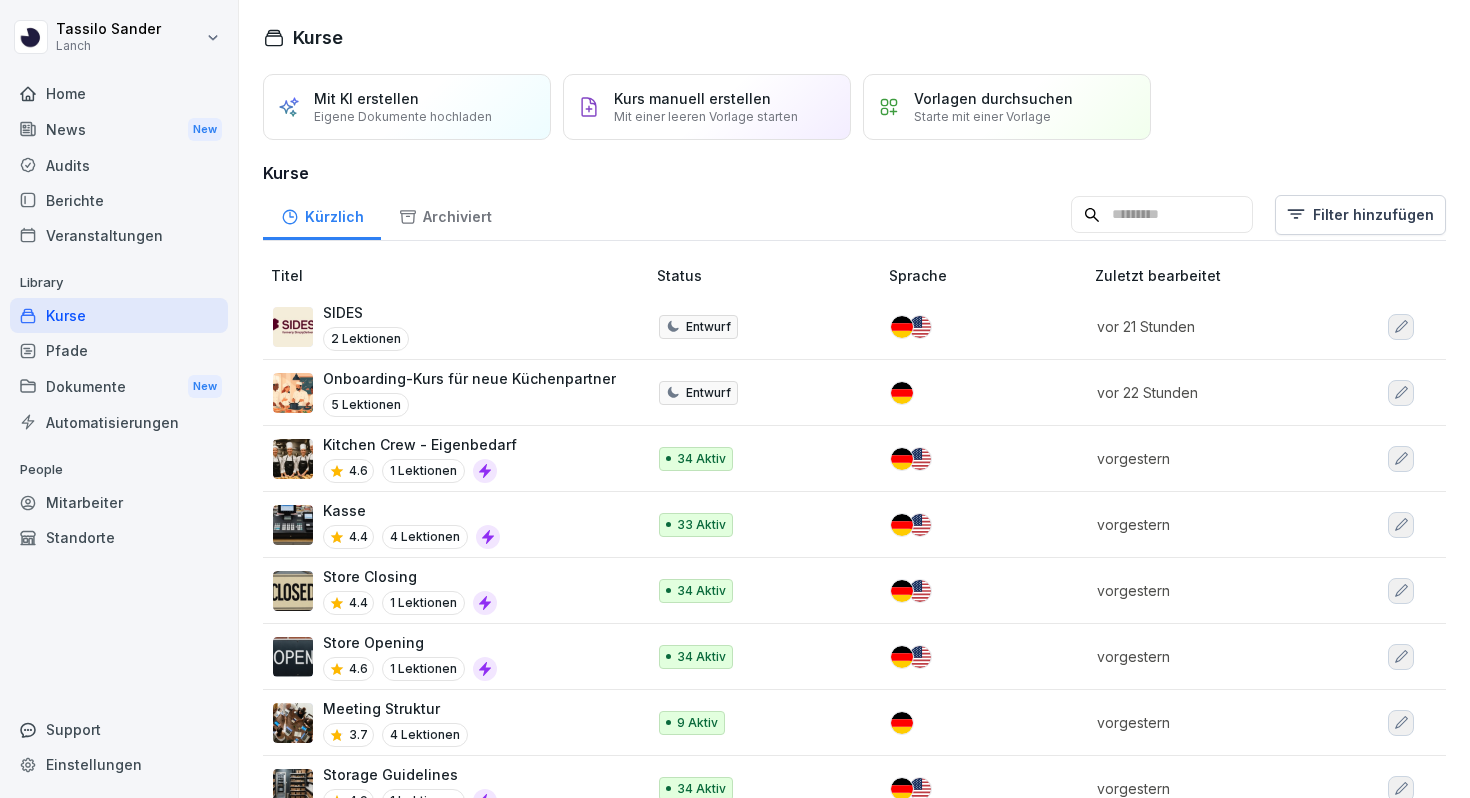 scroll, scrollTop: 0, scrollLeft: 0, axis: both 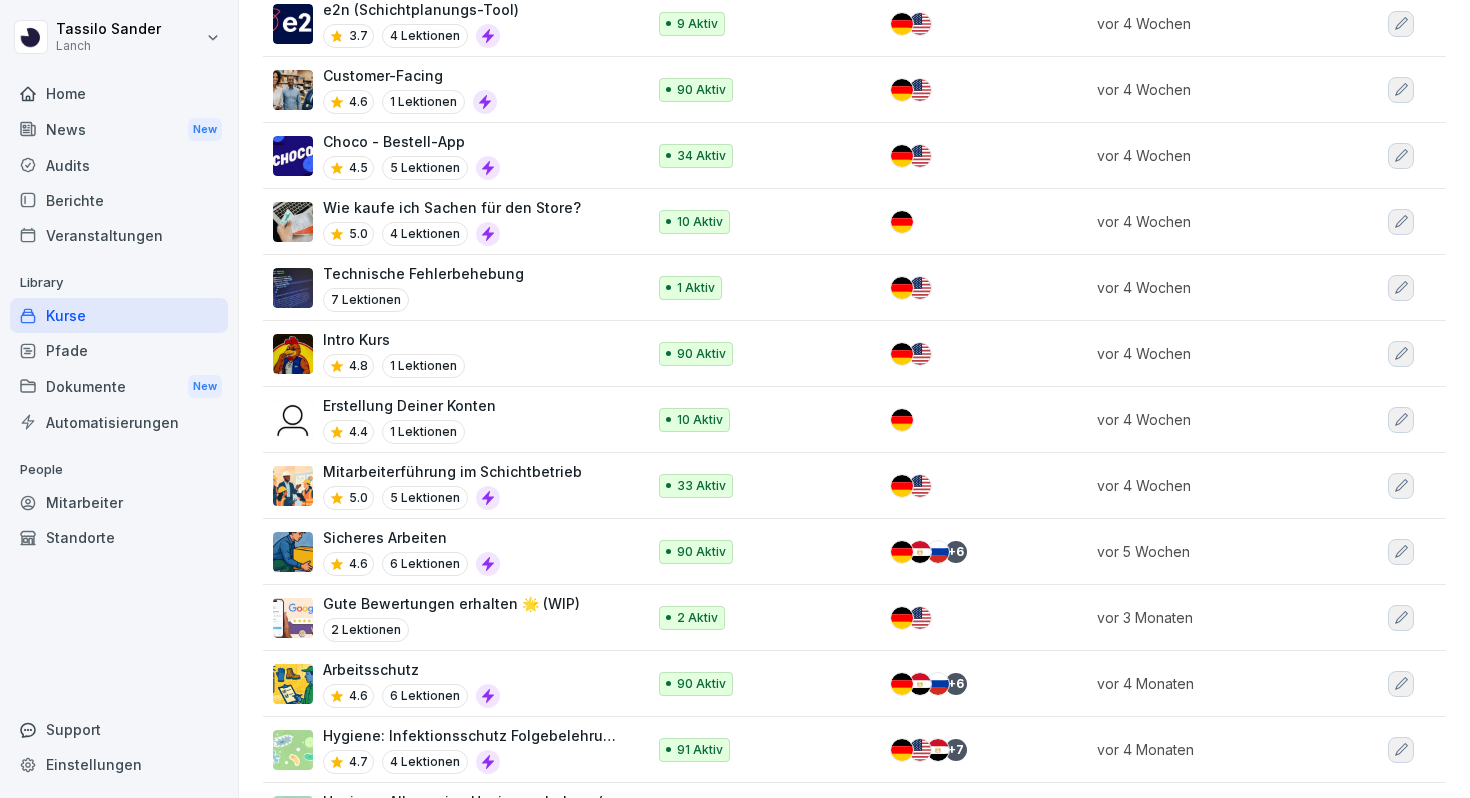 click on "7 Lektionen" at bounding box center (423, 300) 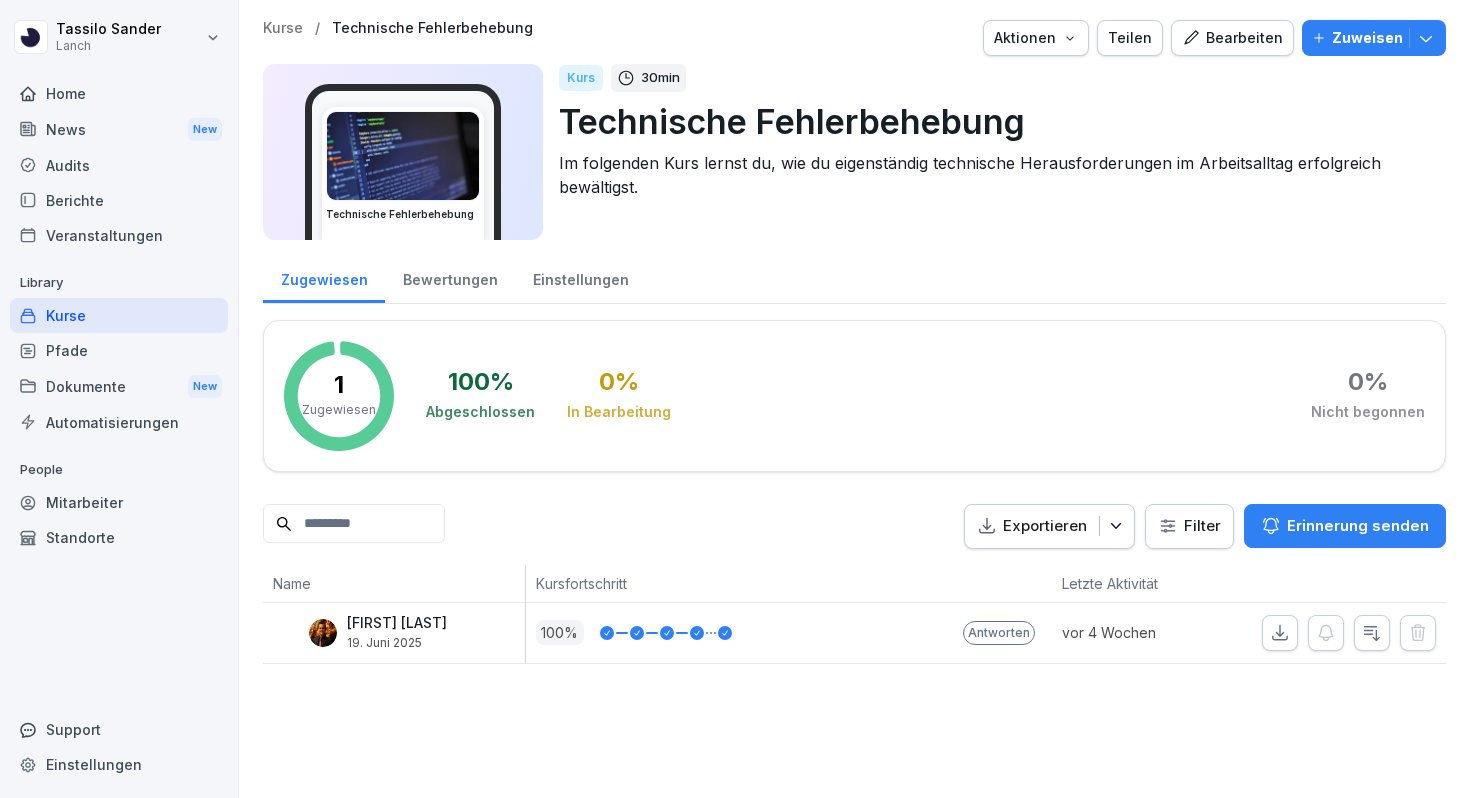 scroll, scrollTop: 0, scrollLeft: 0, axis: both 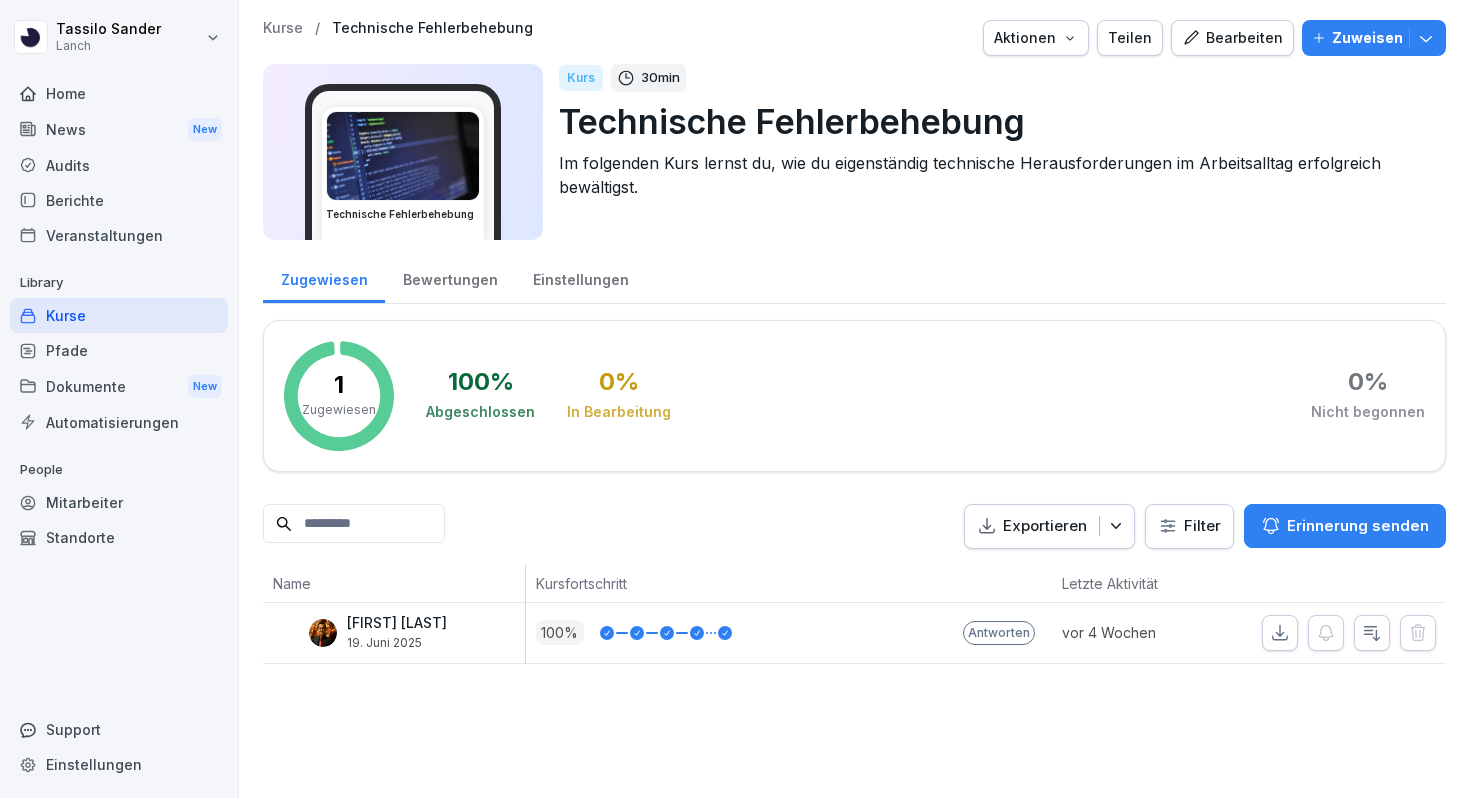 click on "Bearbeiten" at bounding box center [1232, 38] 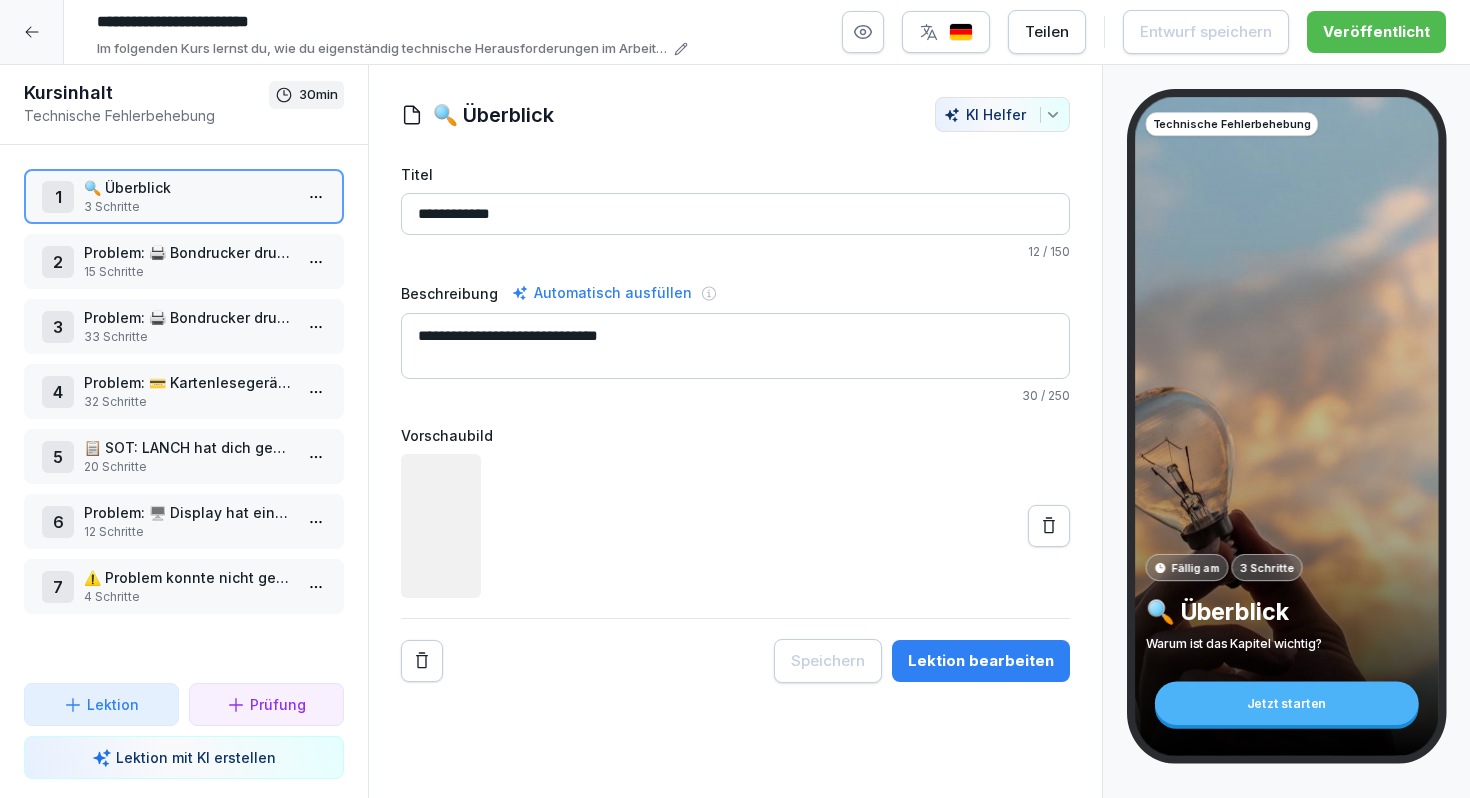 click on "🔍 Überblick" at bounding box center (188, 187) 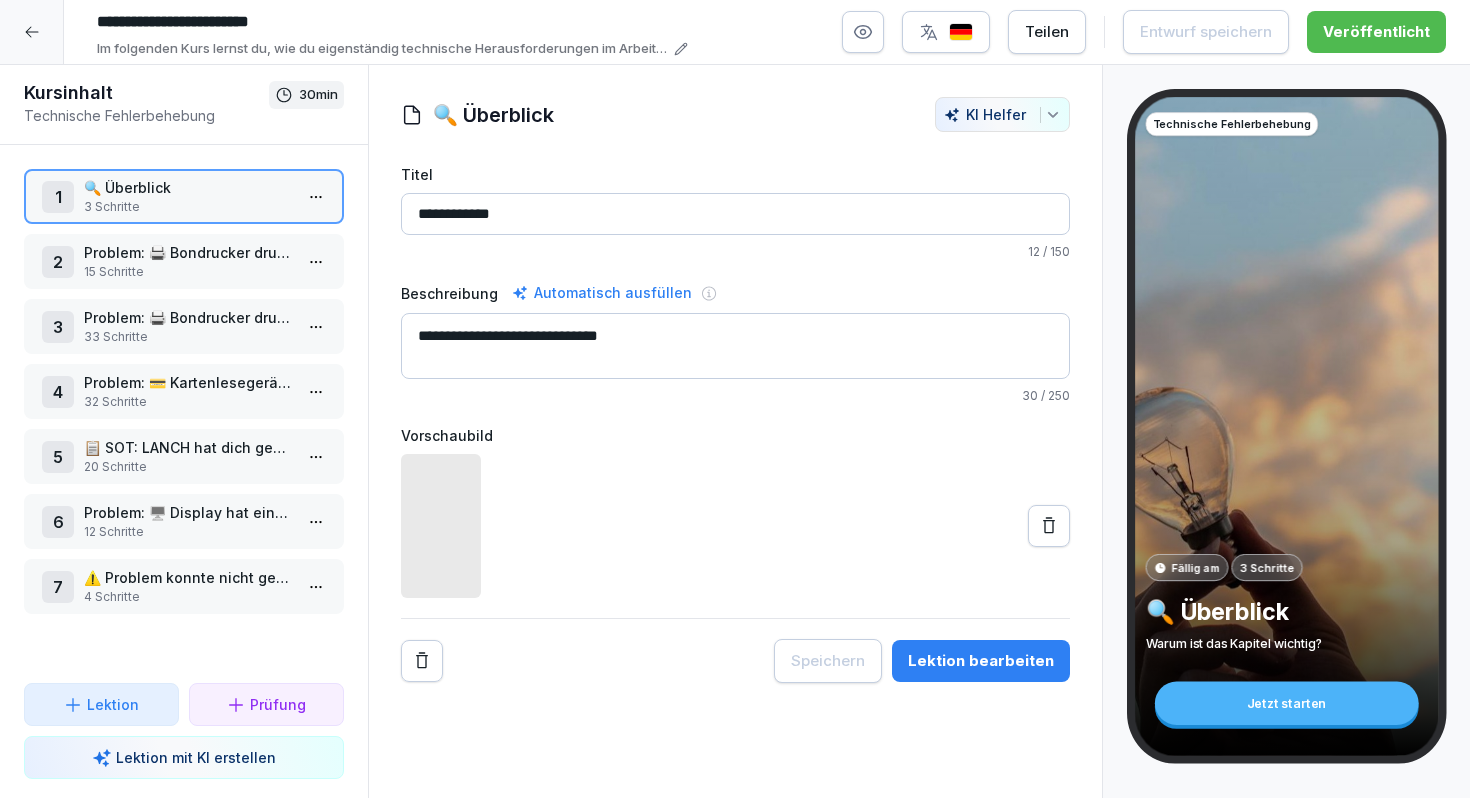 click on "🔍 Überblick" at bounding box center (188, 187) 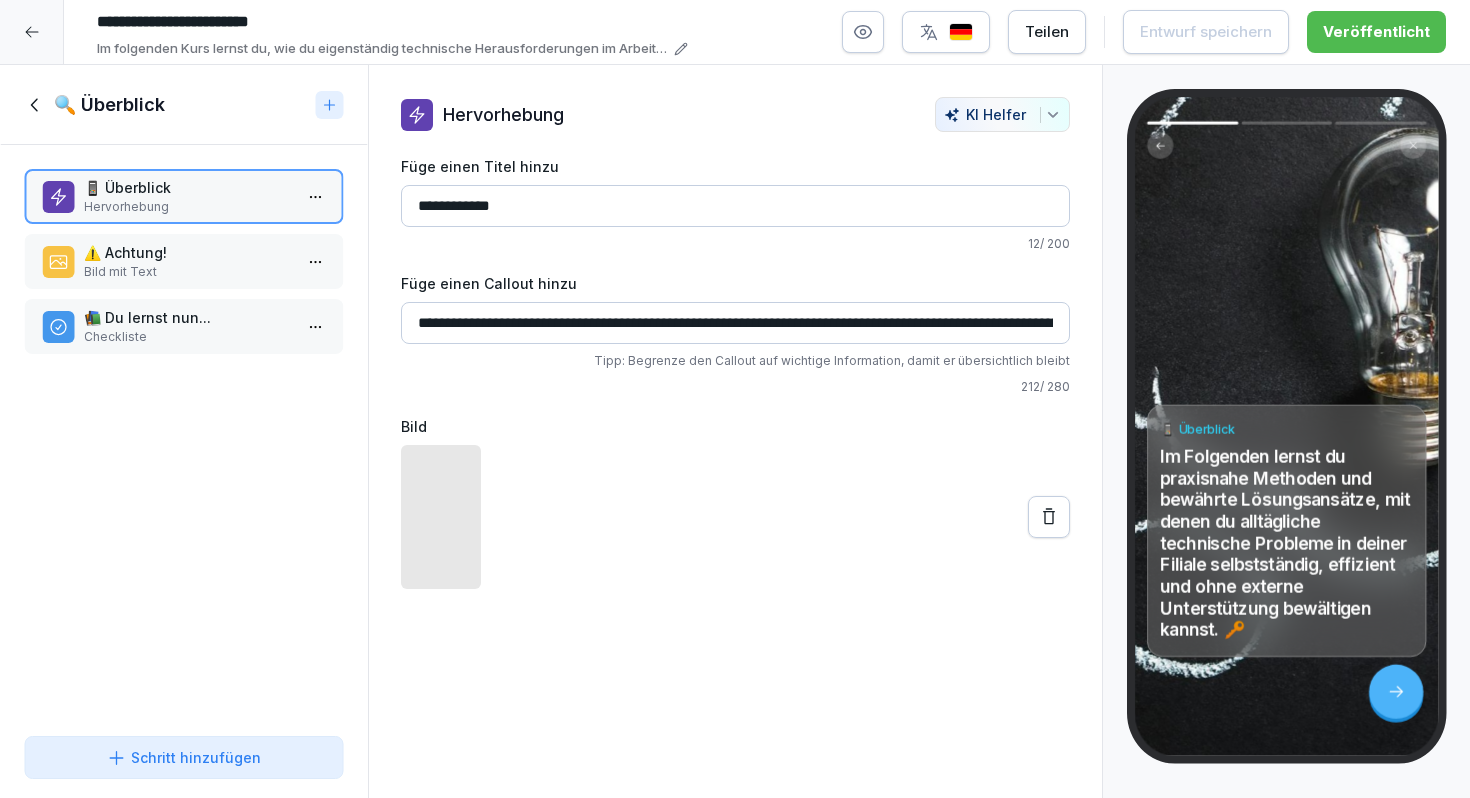 click on "⚠️ Achtung!" at bounding box center [188, 252] 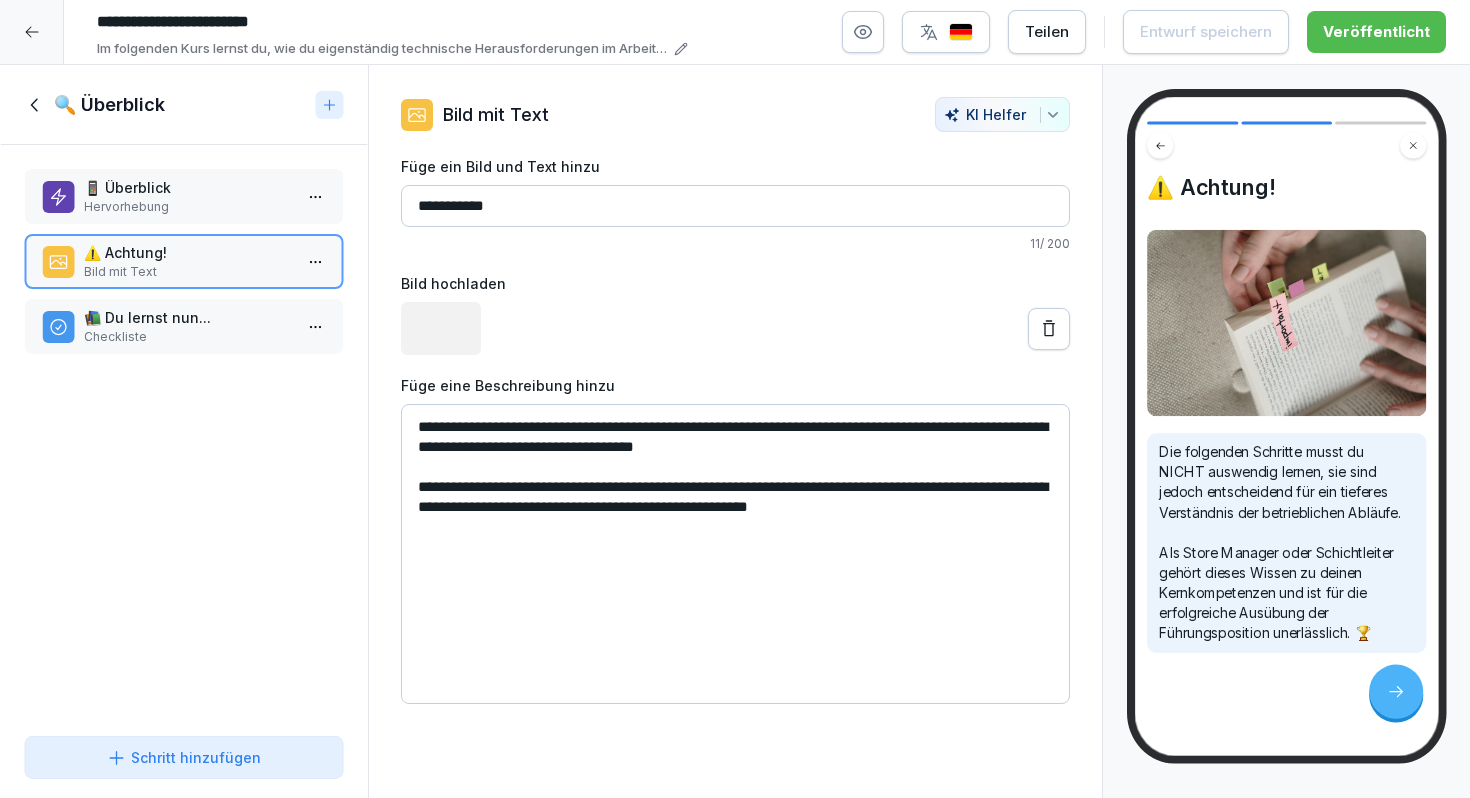 click on "📚 Du lernst nun..." at bounding box center (188, 317) 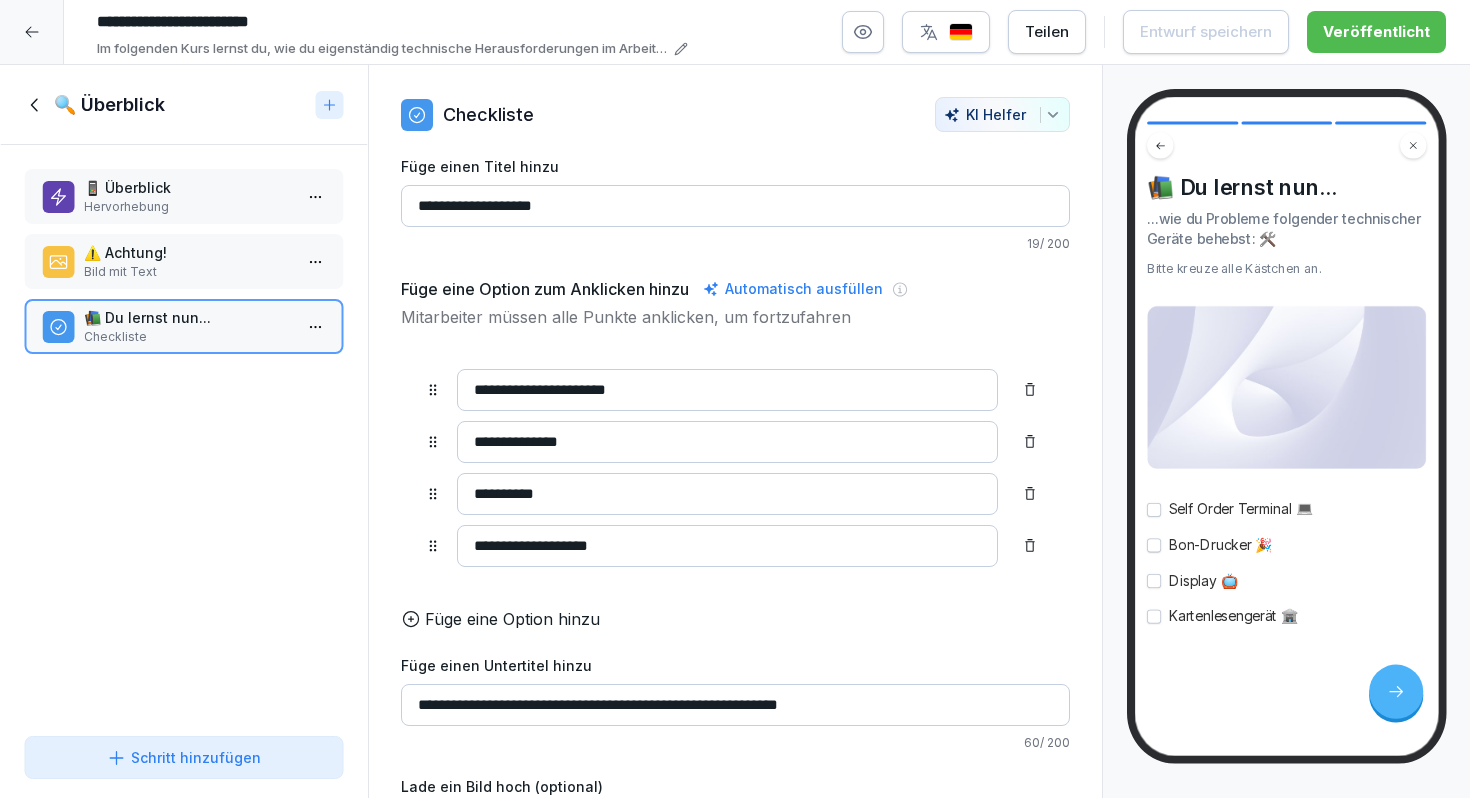click 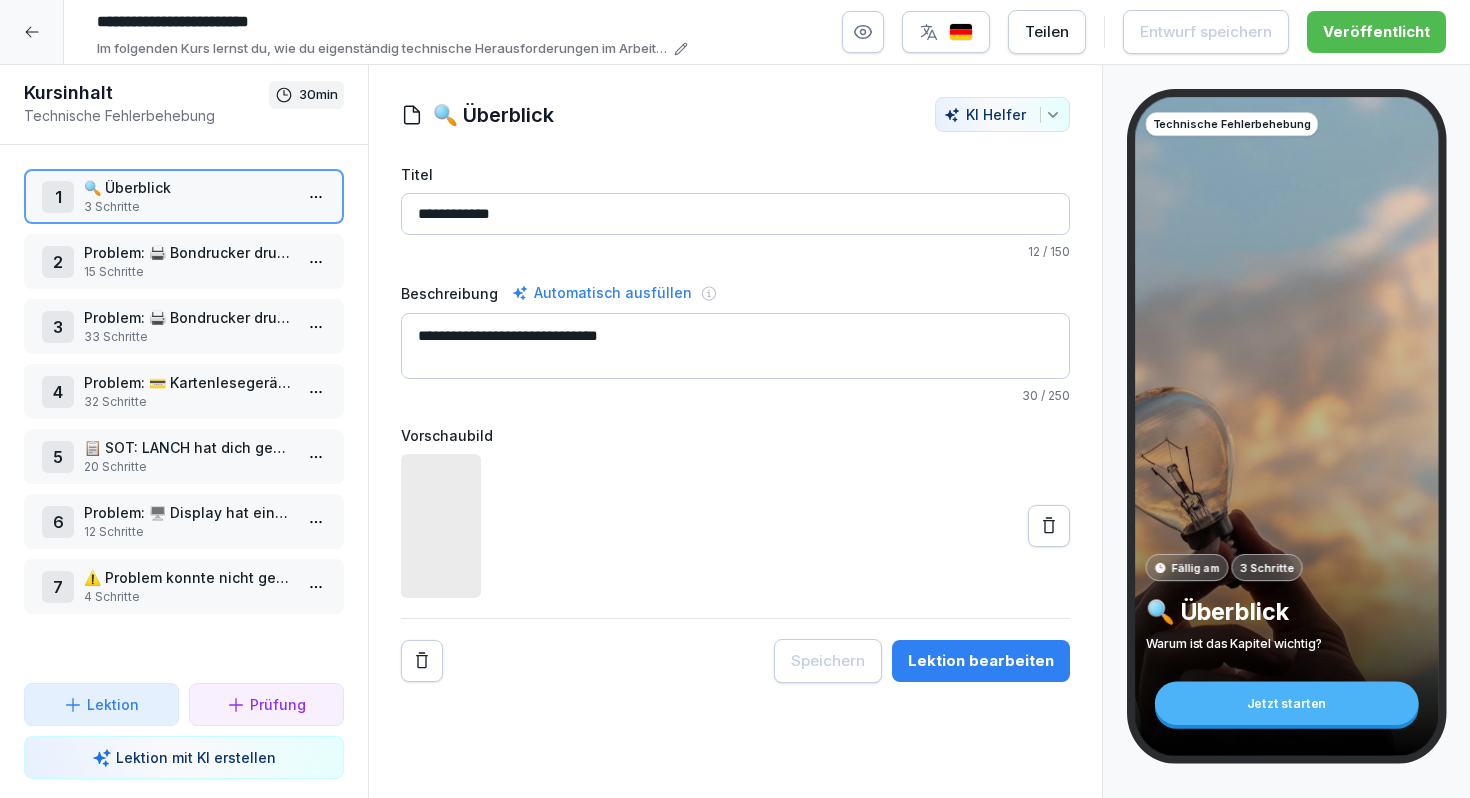 click on "15 Schritte" at bounding box center [188, 272] 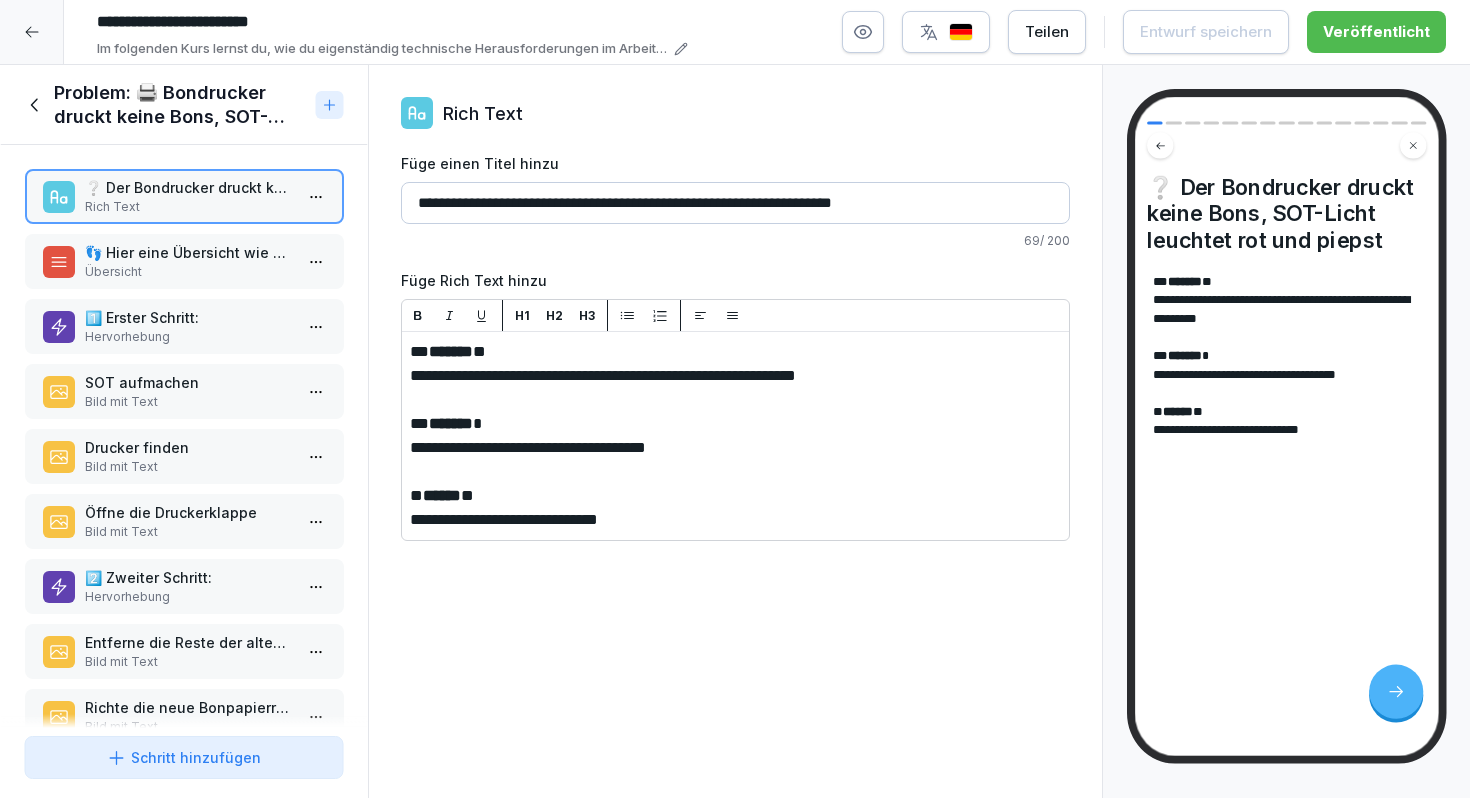 click on "Übersicht" at bounding box center (188, 272) 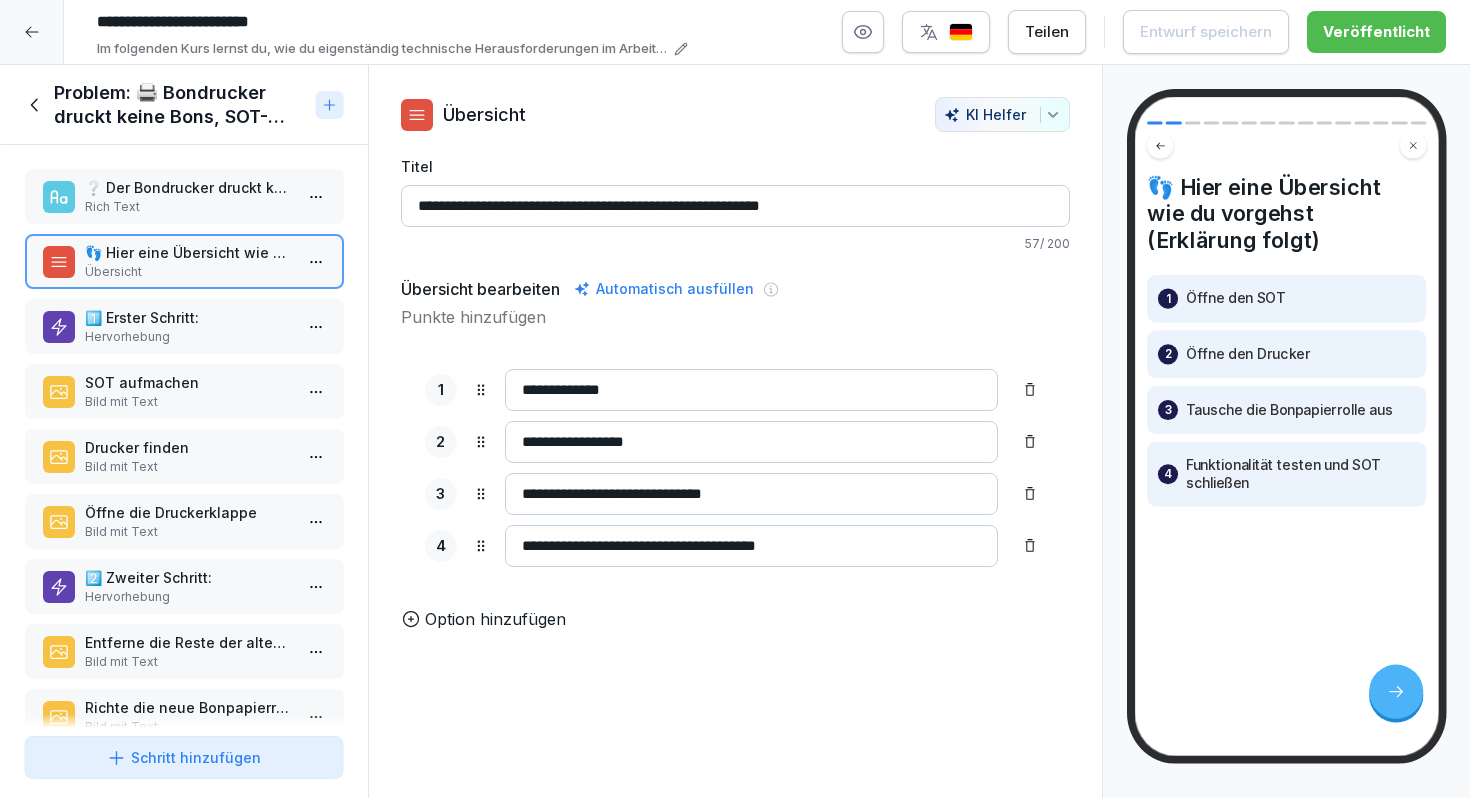 click on "1️⃣ Erster Schritt:" at bounding box center (188, 317) 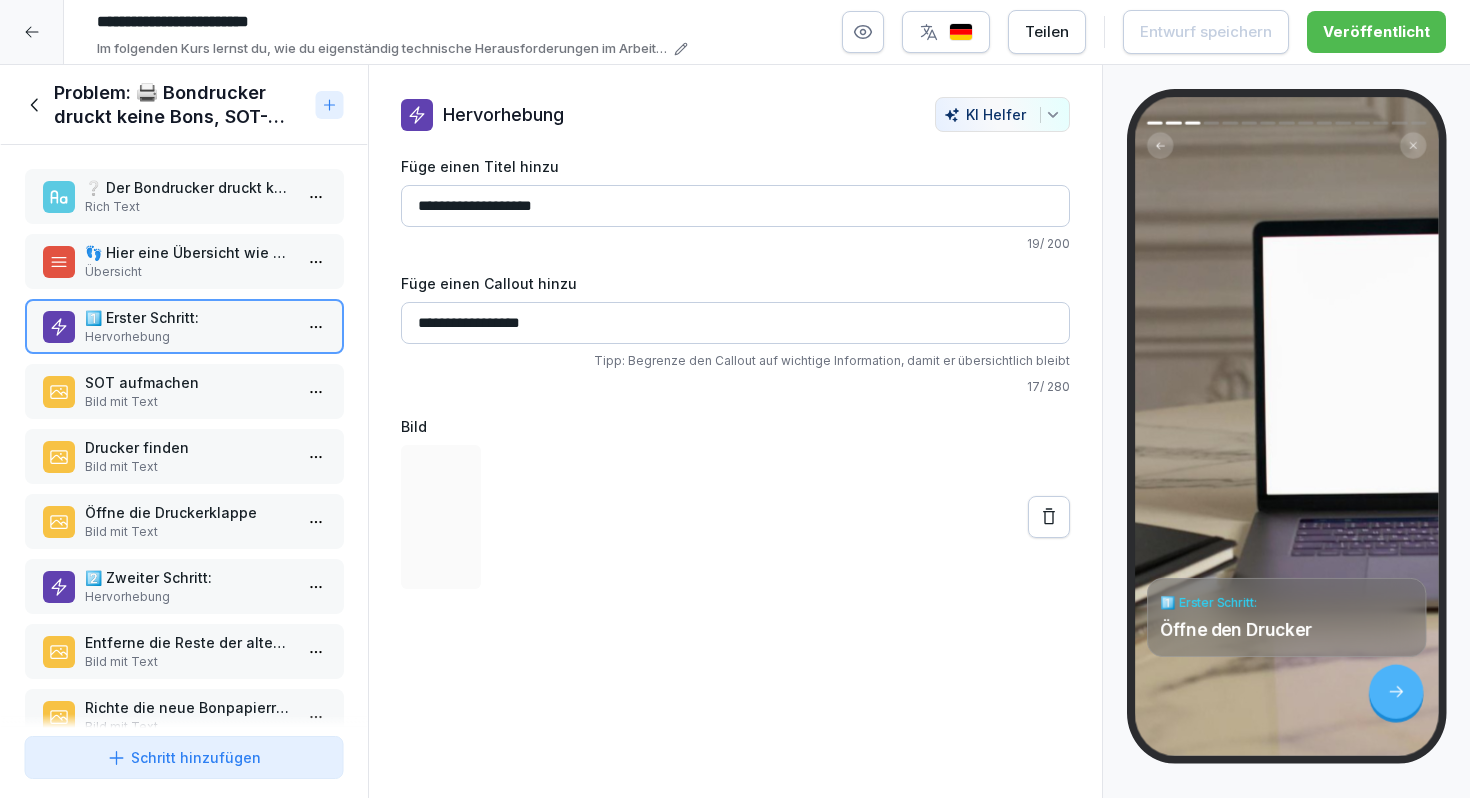 click on "SOT aufmachen" at bounding box center [188, 382] 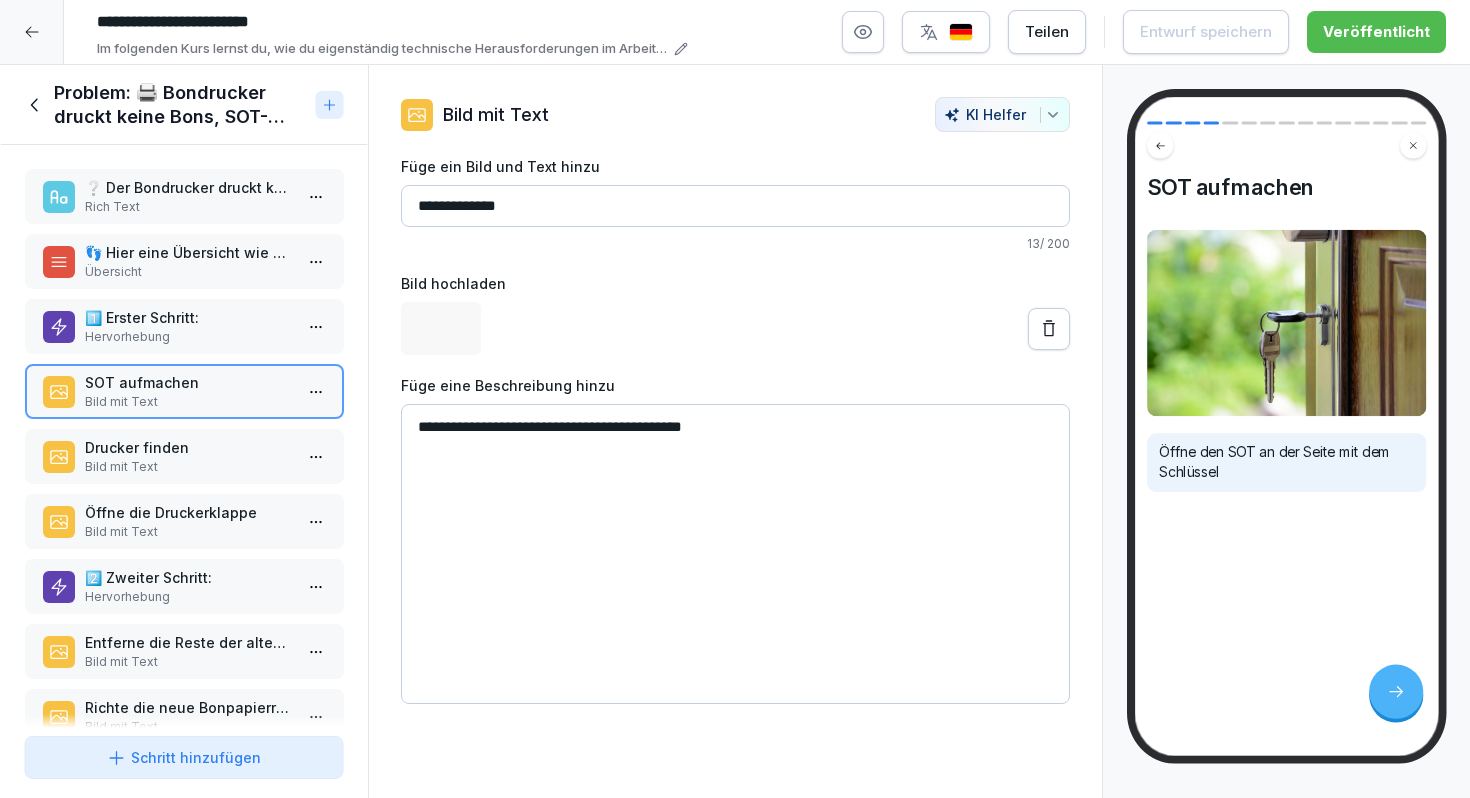 click on "❔ Der Bondrucker druckt keine Bons, SOT-Licht leuchtet rot und piepst Rich Text  👣 Hier eine Übersicht wie du vorgehst (Erklärung folgt) Übersicht 1️⃣ Erster Schritt: Hervorhebung SOT aufmachen Bild mit Text Drucker finden Bild mit Text Öffne die Druckerklappe Bild mit Text 2️⃣ Zweiter Schritt:  Hervorhebung Entferne die Reste der alten Bonpapierrolle Bild mit Text Richte die neue Bonpapierrolle korrekt aus Bild mit Text Ziehe etwa 5-10 cm Bonpapier aus dem Druckerfach heraus, und schließe die Druckerklappe Bild mit Text 3️⃣ Dritter Schritt: Hervorhebung Drücke die Druckertaste zur Prüfung Bild mit Text Reiße das herausragende Bonpapier ab Bild mit Text Schließe das SOT  Bild mit Text 📚 Anleitung (Bitte Link abspeichern) Link
To pick up a draggable item, press the space bar.
While dragging, use the arrow keys to move the item.
Press space again to drop the item in its new position, or press escape to cancel." at bounding box center [184, 436] 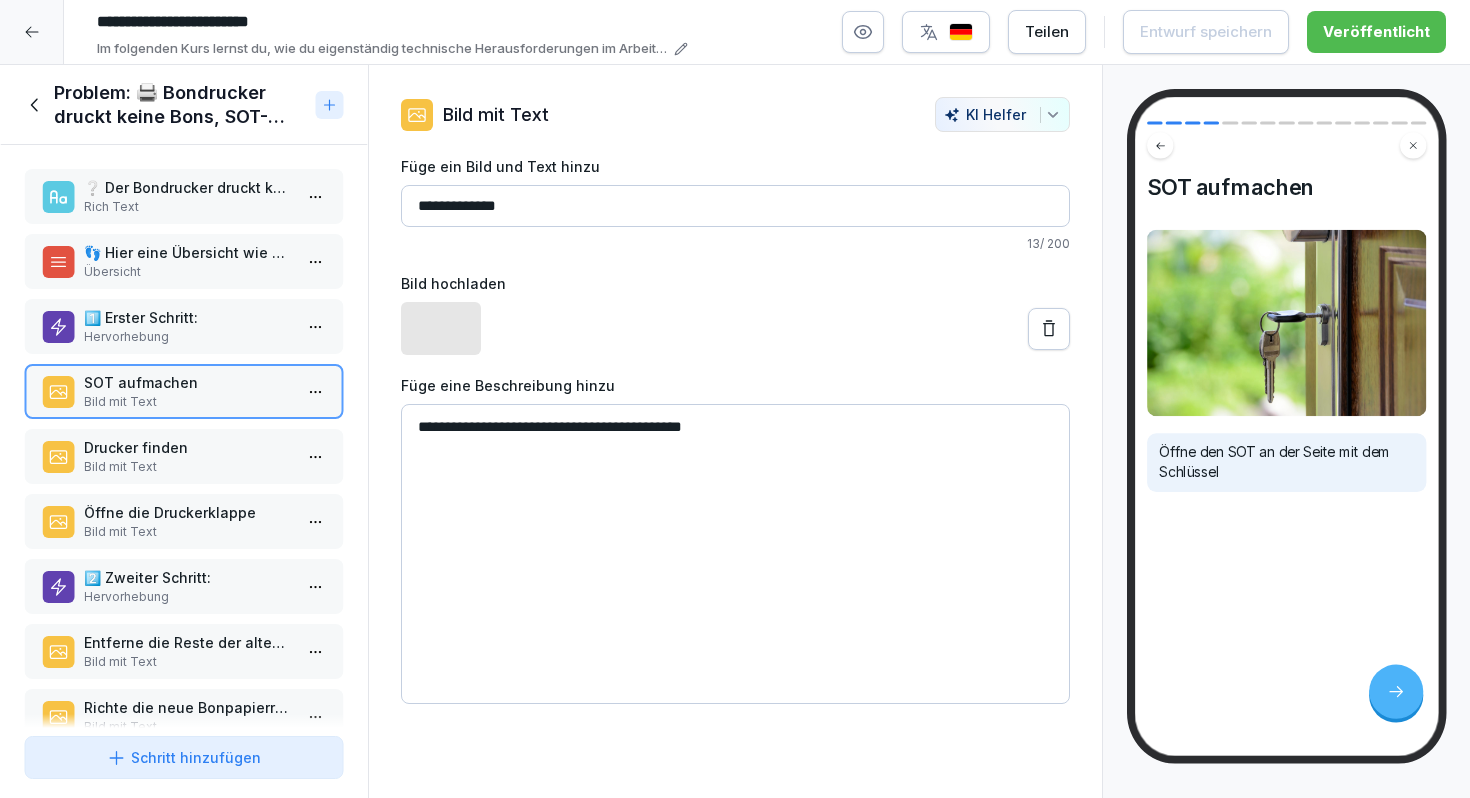click on "❔ Der Bondrucker druckt keine Bons, SOT-Licht leuchtet rot und piepst Rich Text  👣 Hier eine Übersicht wie du vorgehst (Erklärung folgt) Übersicht 1️⃣ Erster Schritt: Hervorhebung SOT aufmachen Bild mit Text Drucker finden Bild mit Text Öffne die Druckerklappe Bild mit Text 2️⃣ Zweiter Schritt:  Hervorhebung Entferne die Reste der alten Bonpapierrolle Bild mit Text Richte die neue Bonpapierrolle korrekt aus Bild mit Text Ziehe etwa 5-10 cm Bonpapier aus dem Druckerfach heraus, und schließe die Druckerklappe Bild mit Text 3️⃣ Dritter Schritt: Hervorhebung Drücke die Druckertaste zur Prüfung Bild mit Text Reiße das herausragende Bonpapier ab Bild mit Text Schließe das SOT  Bild mit Text 📚 Anleitung (Bitte Link abspeichern) Link
To pick up a draggable item, press the space bar.
While dragging, use the arrow keys to move the item.
Press space again to drop the item in its new position, or press escape to cancel." at bounding box center (184, 436) 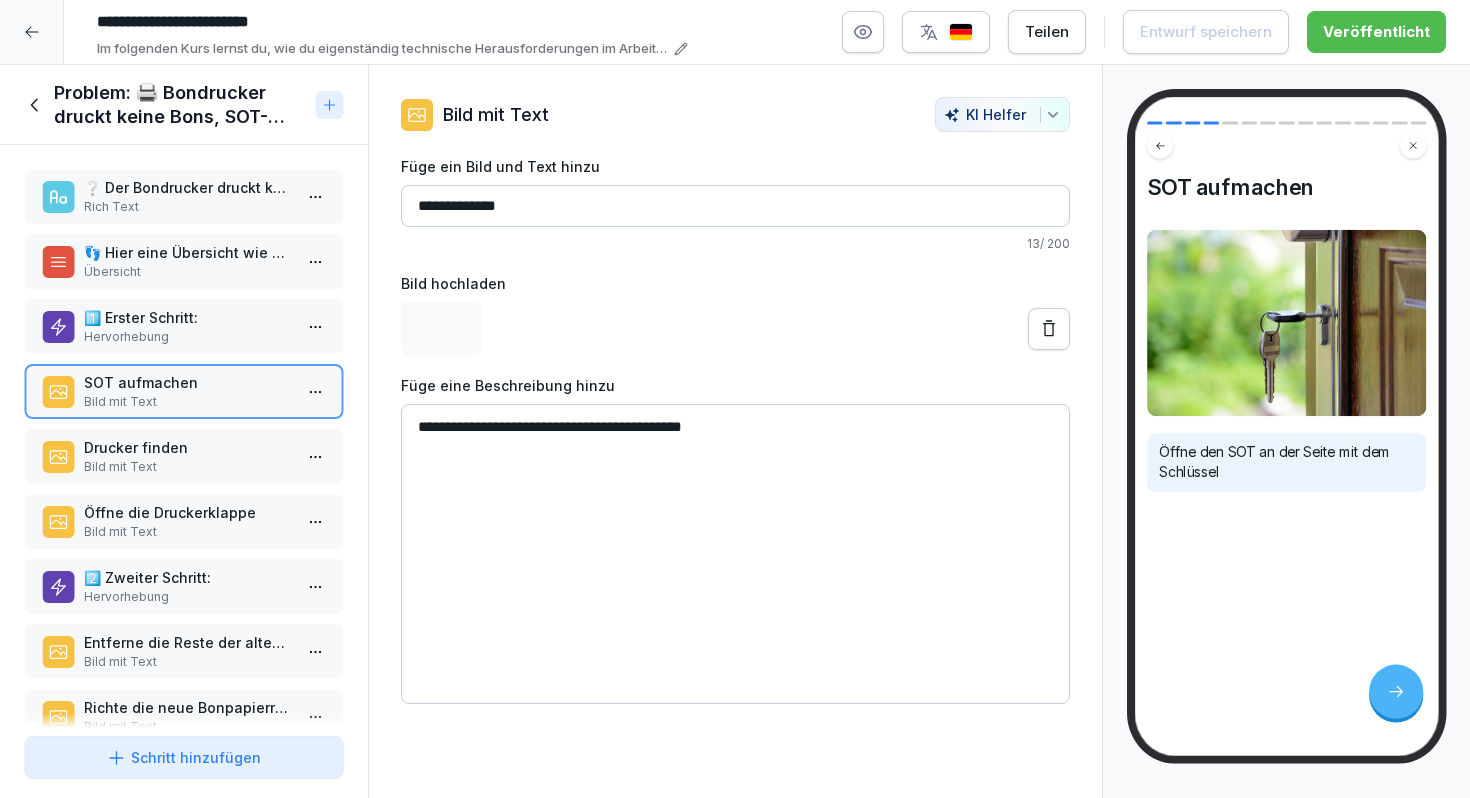 click on "Drucker finden Bild mit Text" at bounding box center [184, 456] 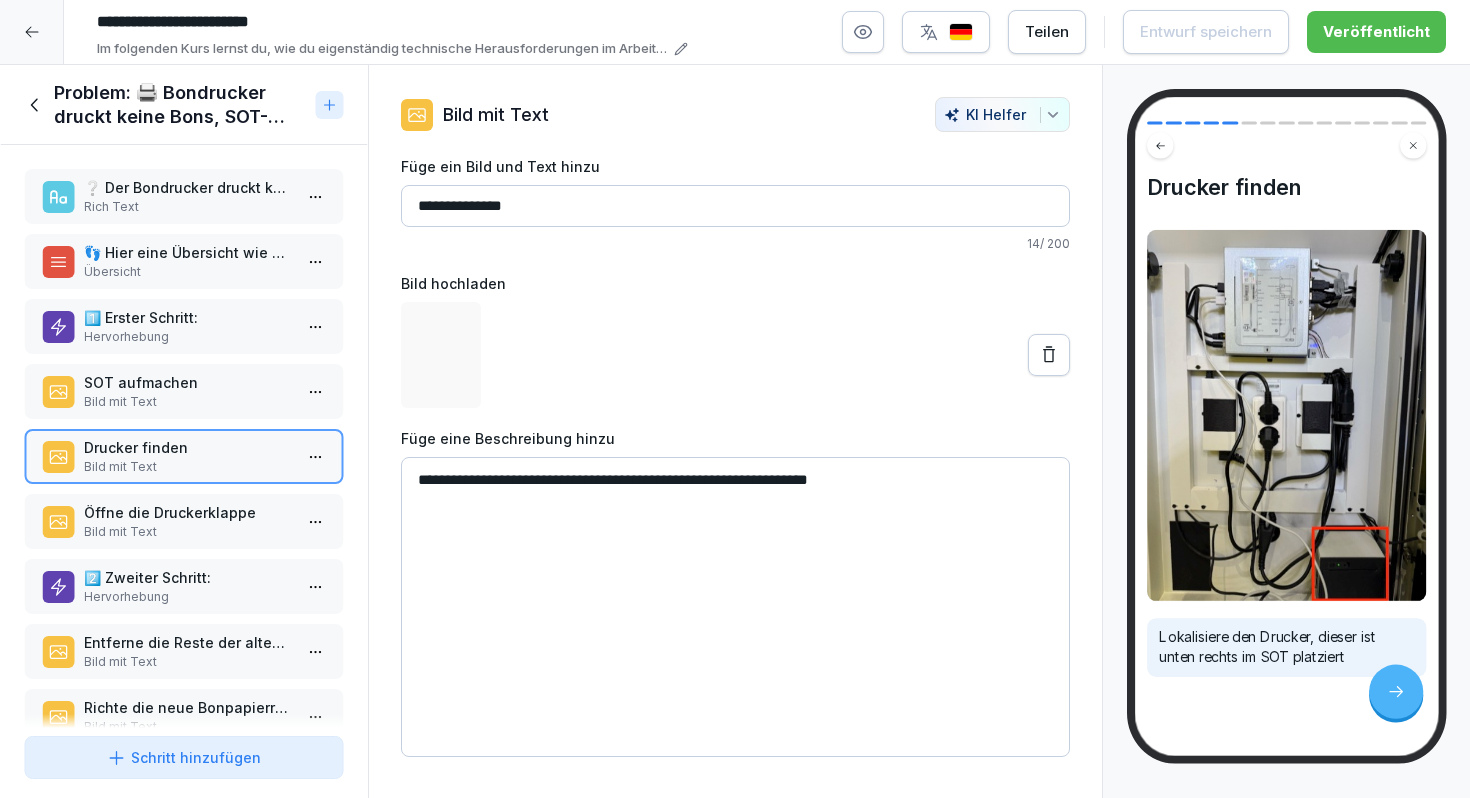 click on "Öffne die Druckerklappe" at bounding box center [188, 512] 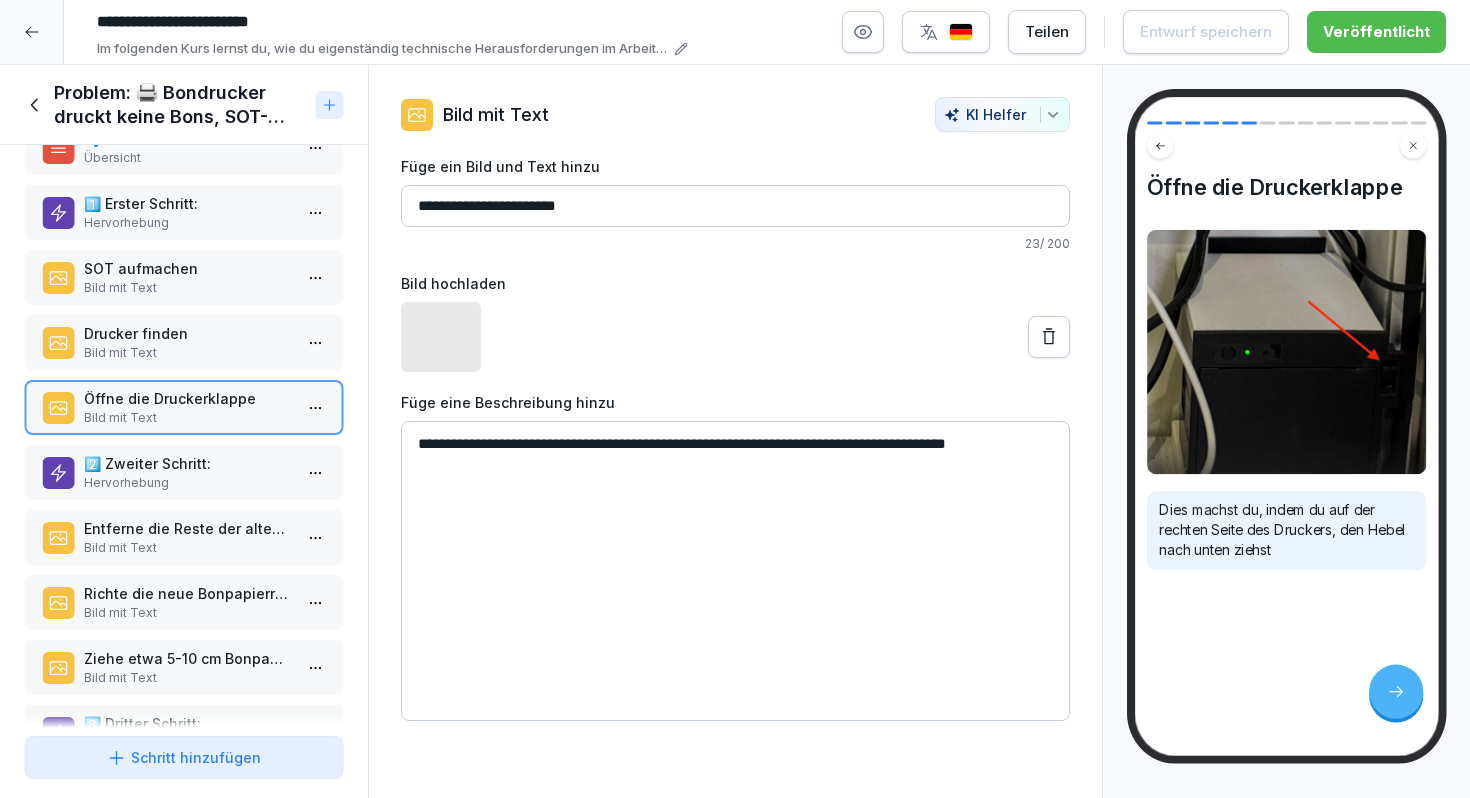 scroll, scrollTop: 115, scrollLeft: 0, axis: vertical 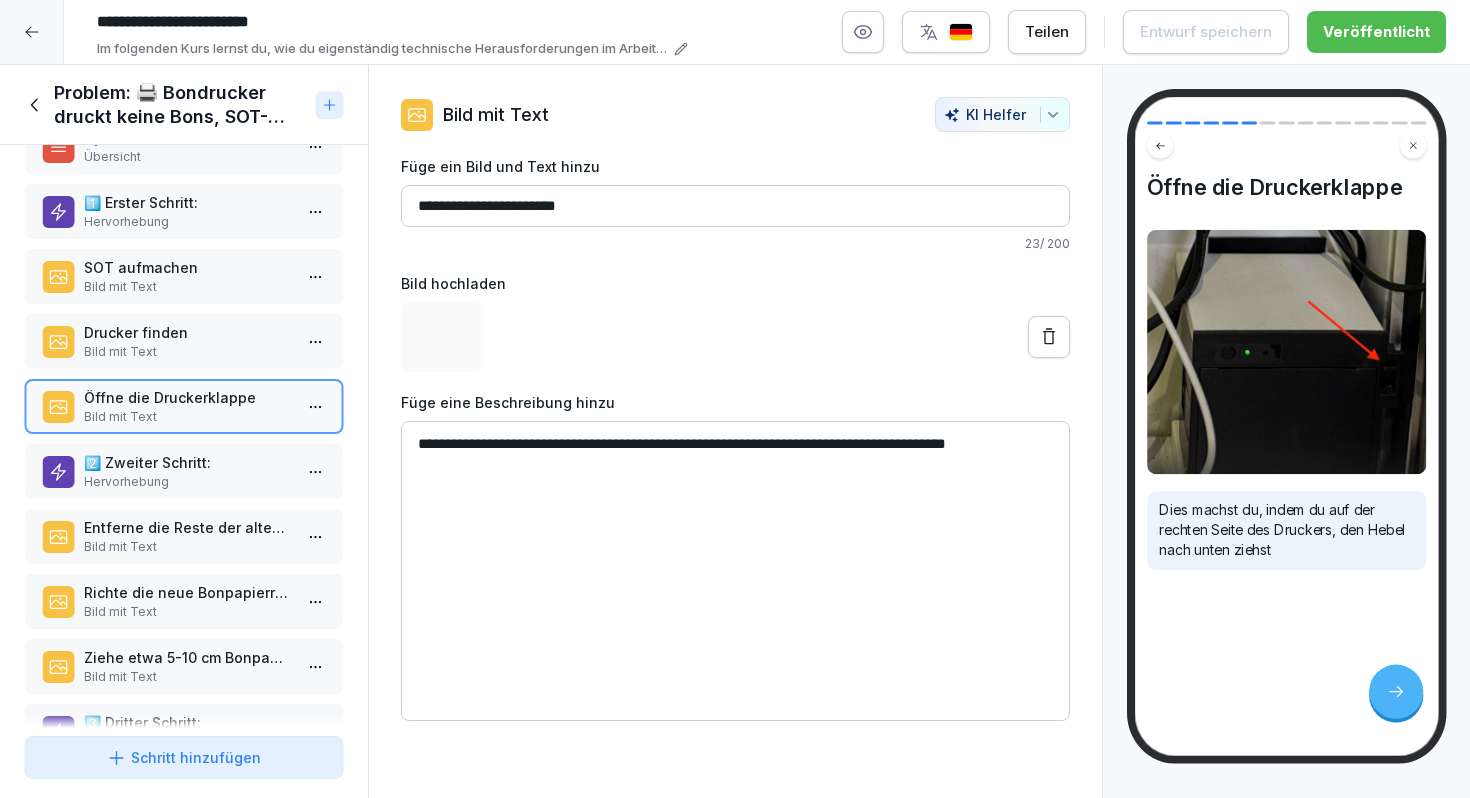 click 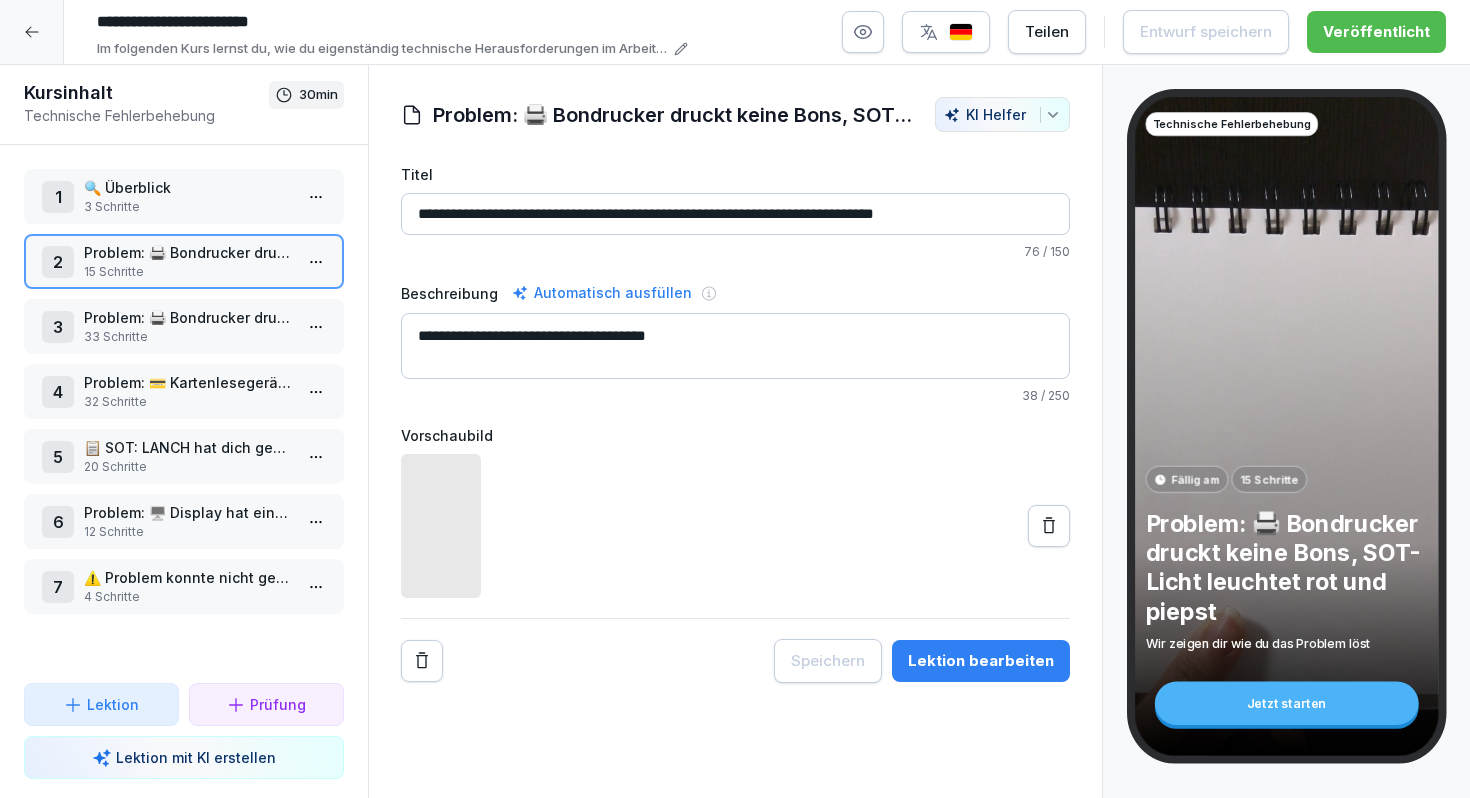 click on "Problem: 💳 Kartenlesegerät fordert am falschen SOT die Zahlung an." at bounding box center [188, 382] 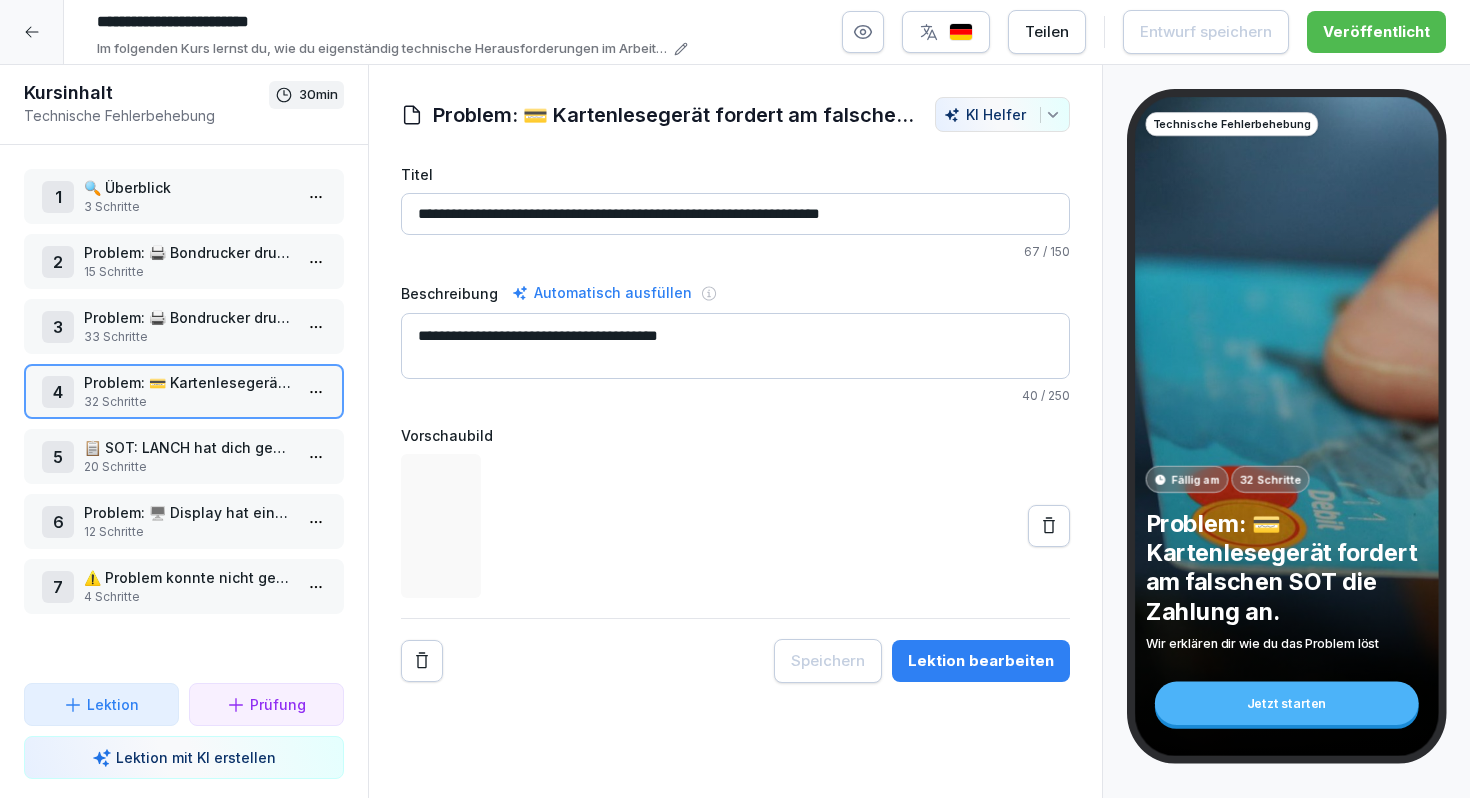 click on "Problem: 💳 Kartenlesegerät fordert am falschen SOT die Zahlung an." at bounding box center [188, 382] 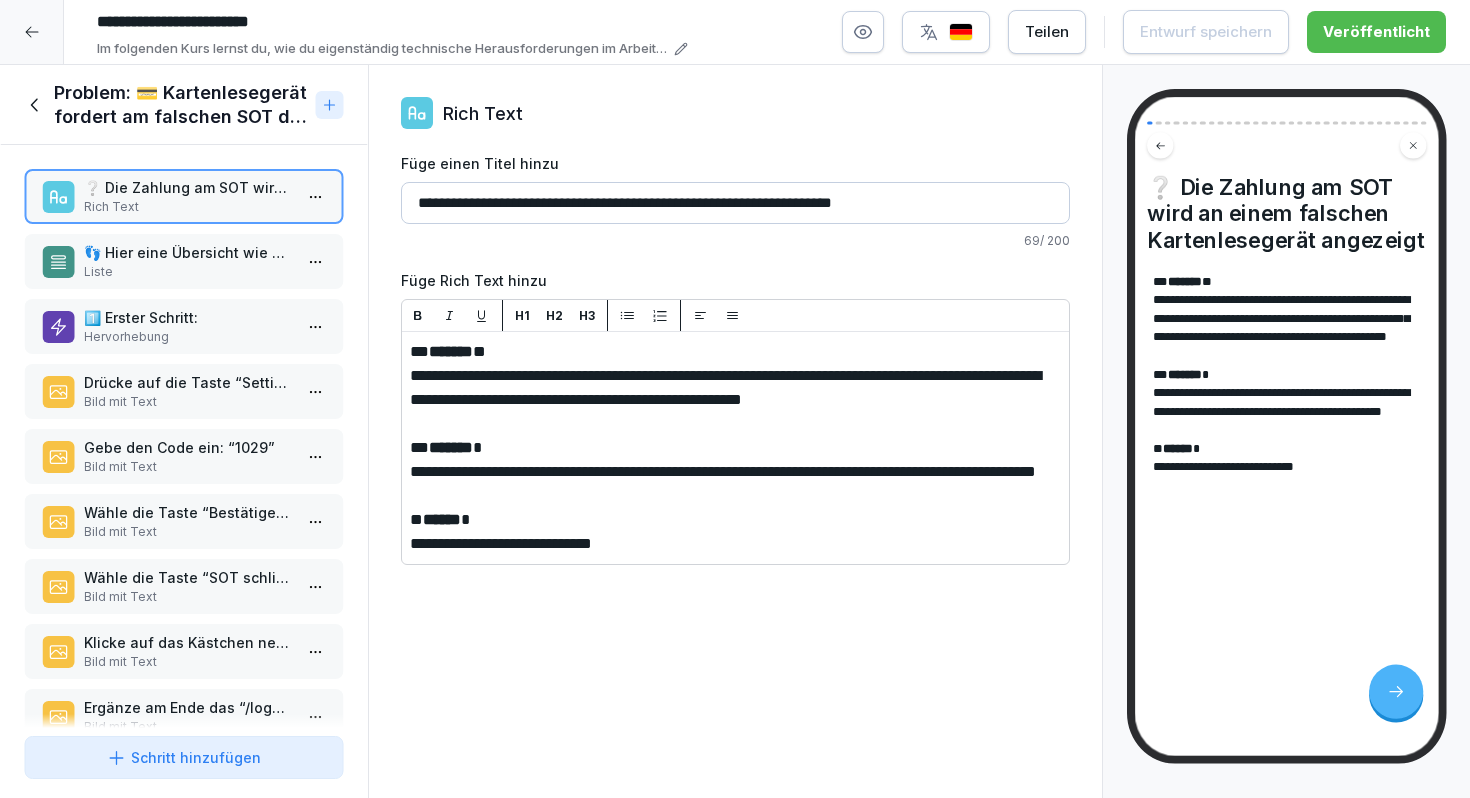 click on "Drücke auf die Taste “Settings” Bild mit Text" at bounding box center (184, 391) 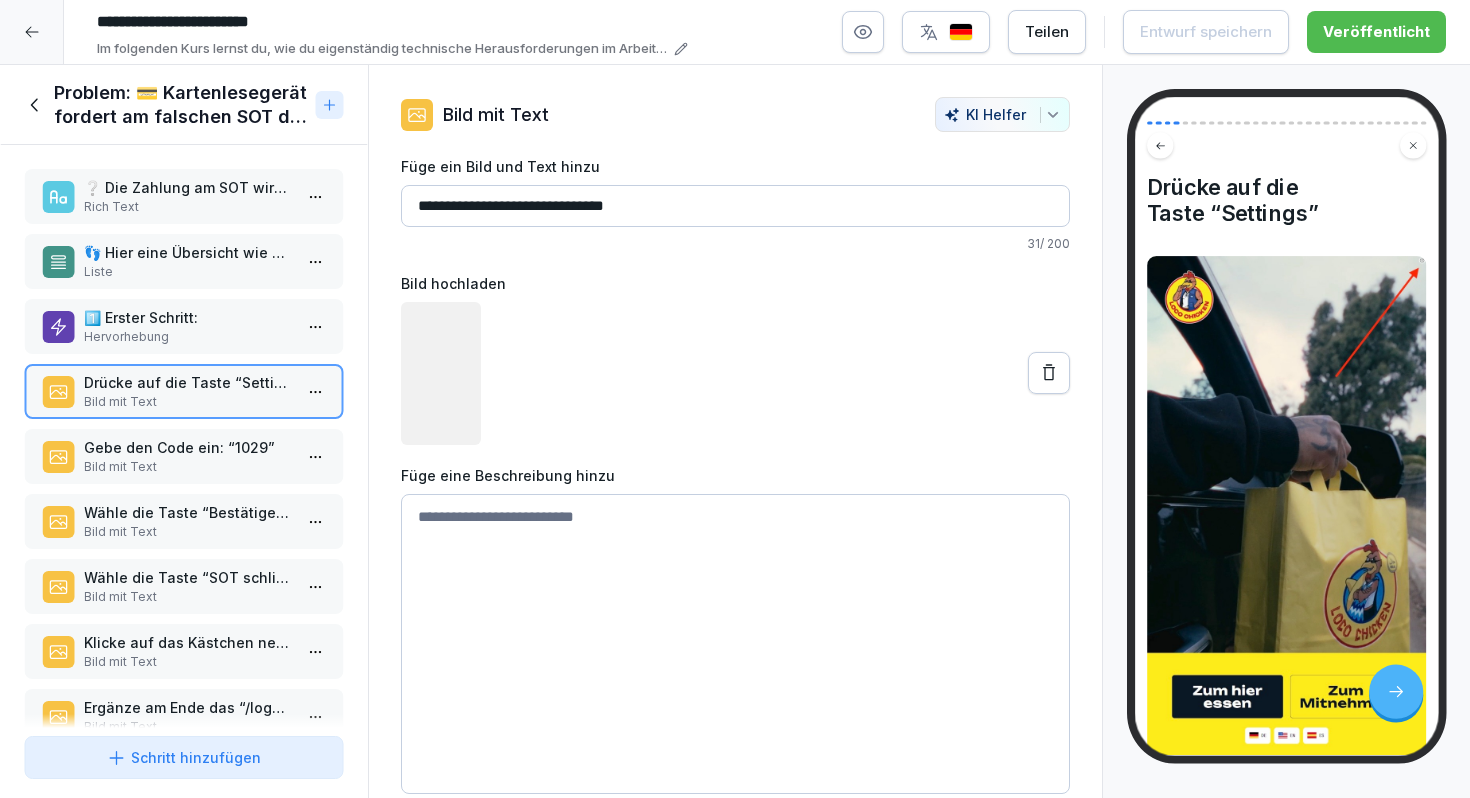 click on "Bild mit Text" at bounding box center [188, 467] 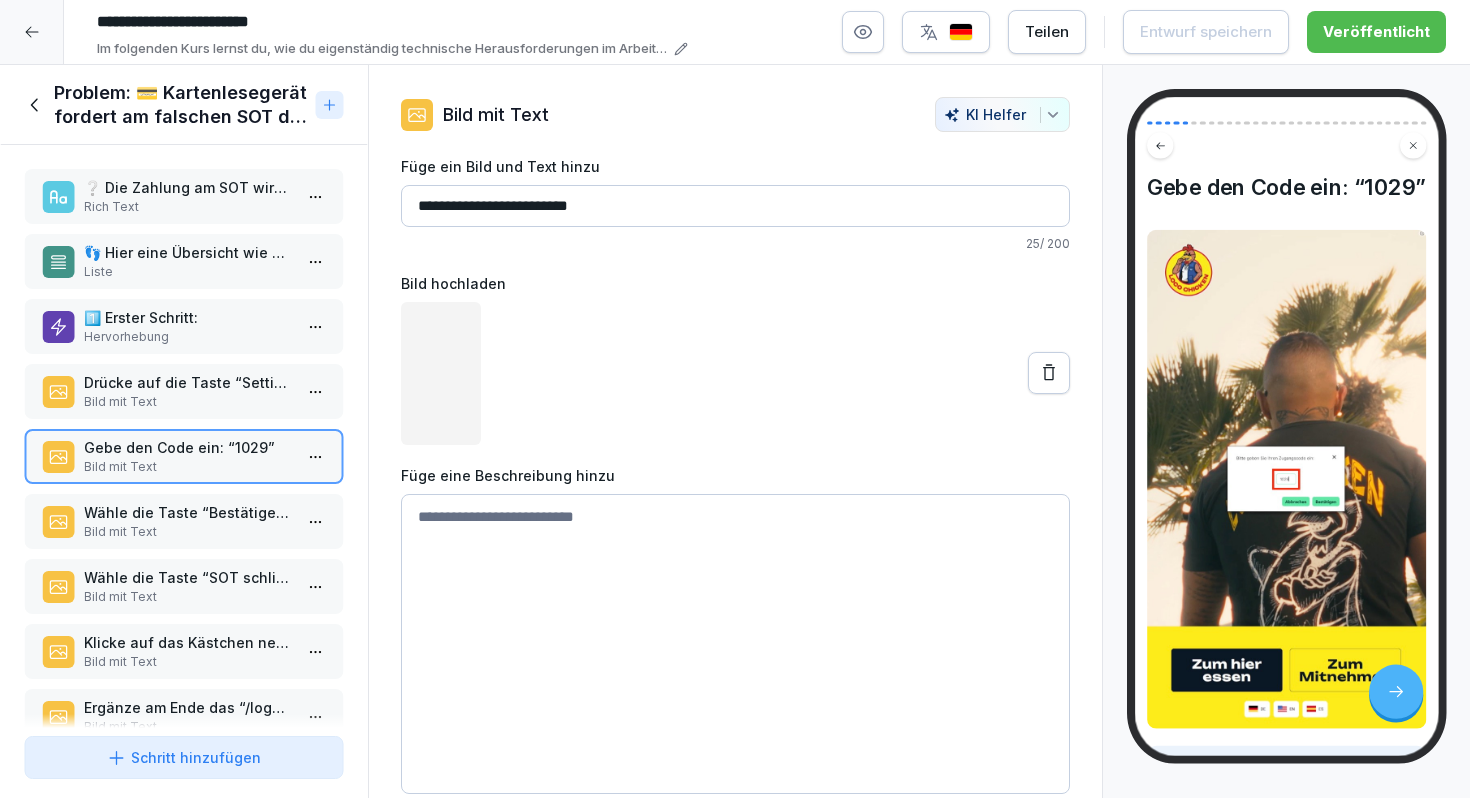 click on "Wähle die Taste “Bestätigen”" at bounding box center [188, 512] 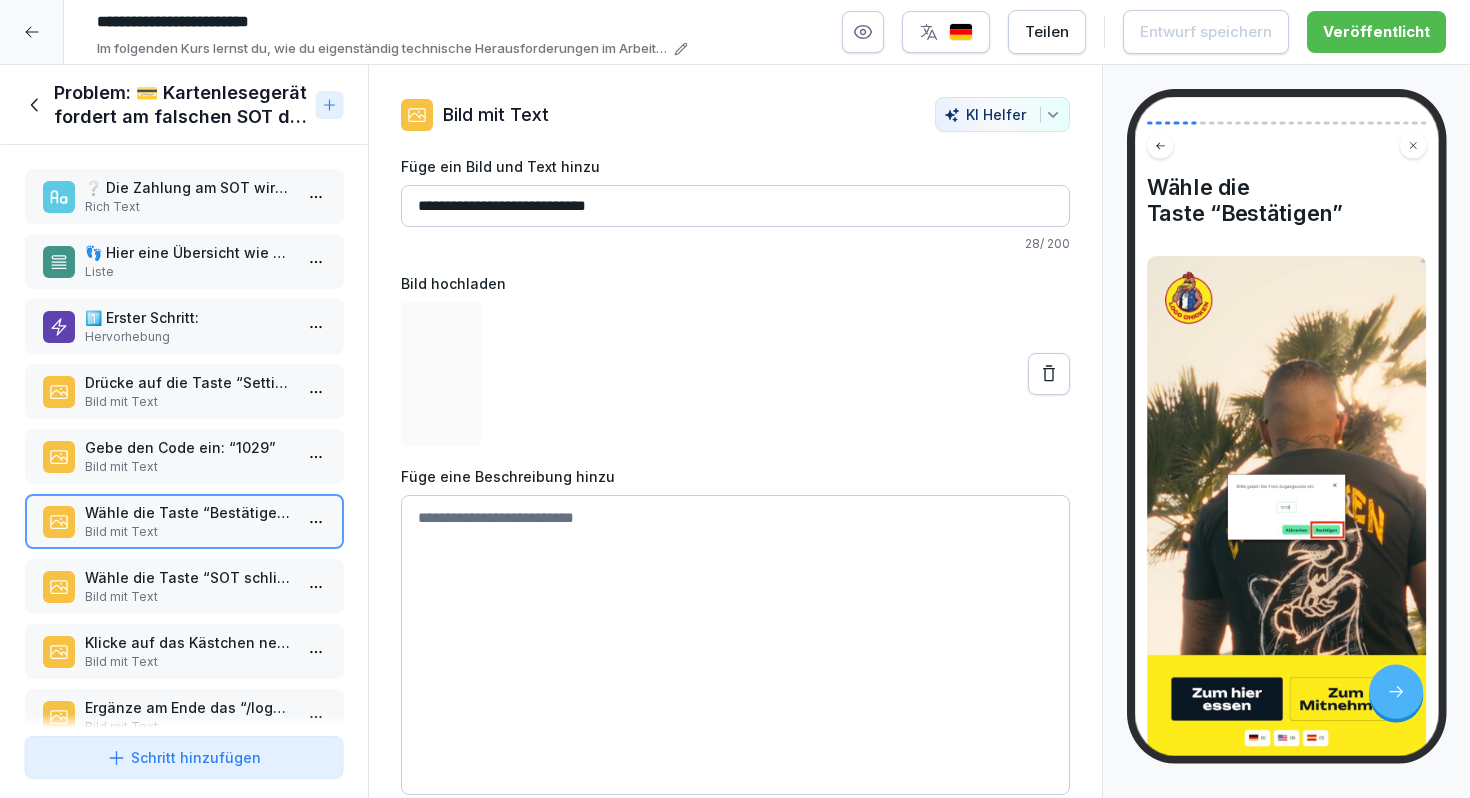 click on "Wähle die Taste “SOT schließen”" at bounding box center [188, 577] 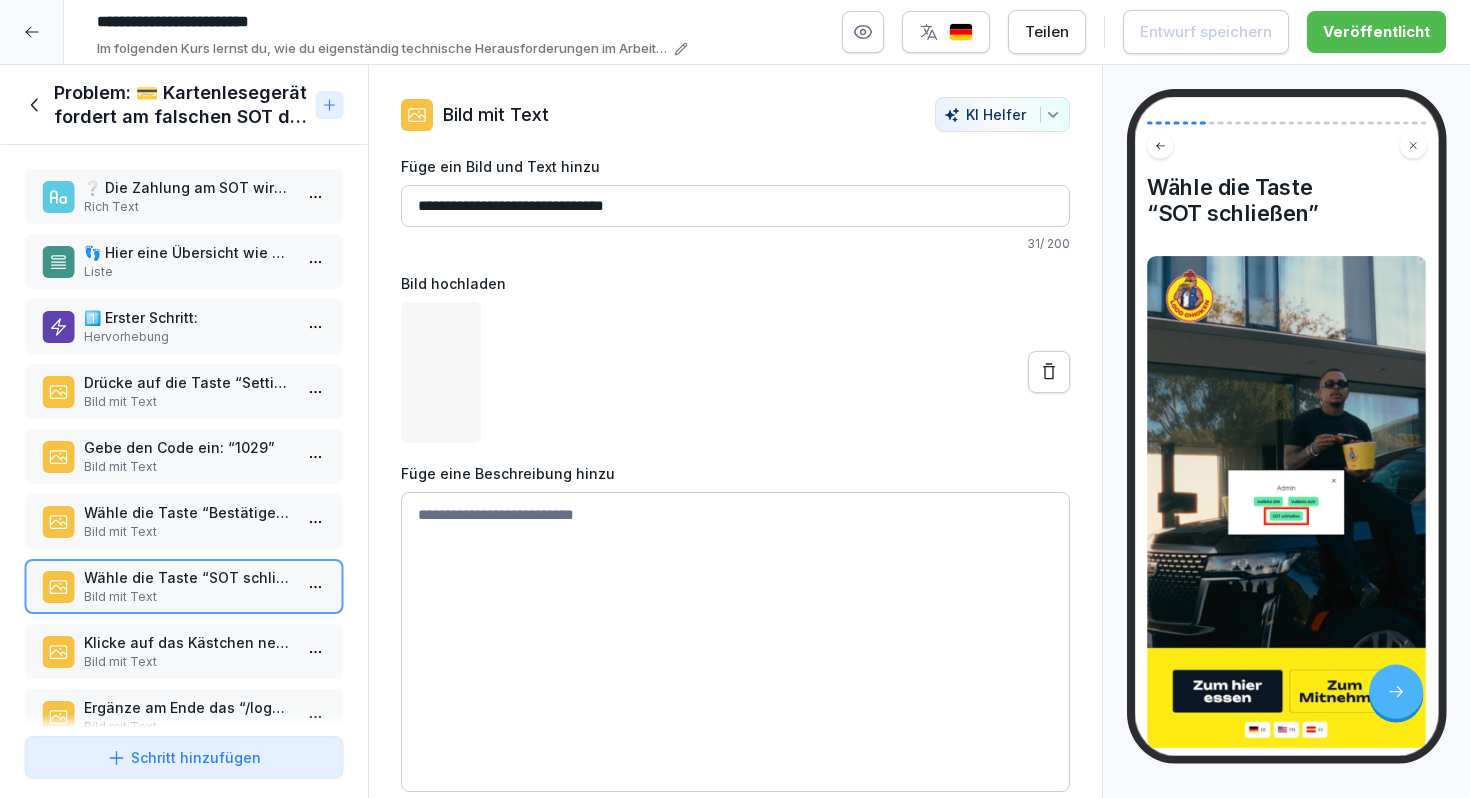 click on "❔ Die Zahlung am SOT wird an einem falschen Kartenlesegerät angezeigt Rich Text 👣 Hier eine Übersicht wie du vorgehst (Erklärung folgt) Liste 1️⃣ Erster Schritt: Hervorhebung Drücke auf die Taste “Settings” Bild mit Text Gebe den Code ein: “1029” Bild mit Text Wähle die Taste “Bestätigen” Bild mit Text Wähle die Taste “SOT schließen” Bild mit Text Klicke auf das Kästchen neben “Auto-Login”  Bild mit Text Ergänze am Ende das “/logout” im URL-Feld Bild mit Text Drücke auf die grüne Taste “Zum SOT” ohne dich anzumelden Bild mit Text Jetzt solltest du einen weißen Anmeldescreen sehen Bild mit Text 2️⃣ Zweiter Schritt: Hervorhebung Drücke auf die Taste “Settings” Bild mit Text Gebe den Code ein: “1029” Bild mit Text Wähle die Taste “Bestätigen” Bild mit Text Wähle die Taste “SOT schließen”  Bild mit Text Entferne nun “/logout” aus dem URL-Feld Bild mit Text Drücke auf die grüne Taste “Zum SOT” Bild mit Text Bild mit Text Link" at bounding box center (184, 436) 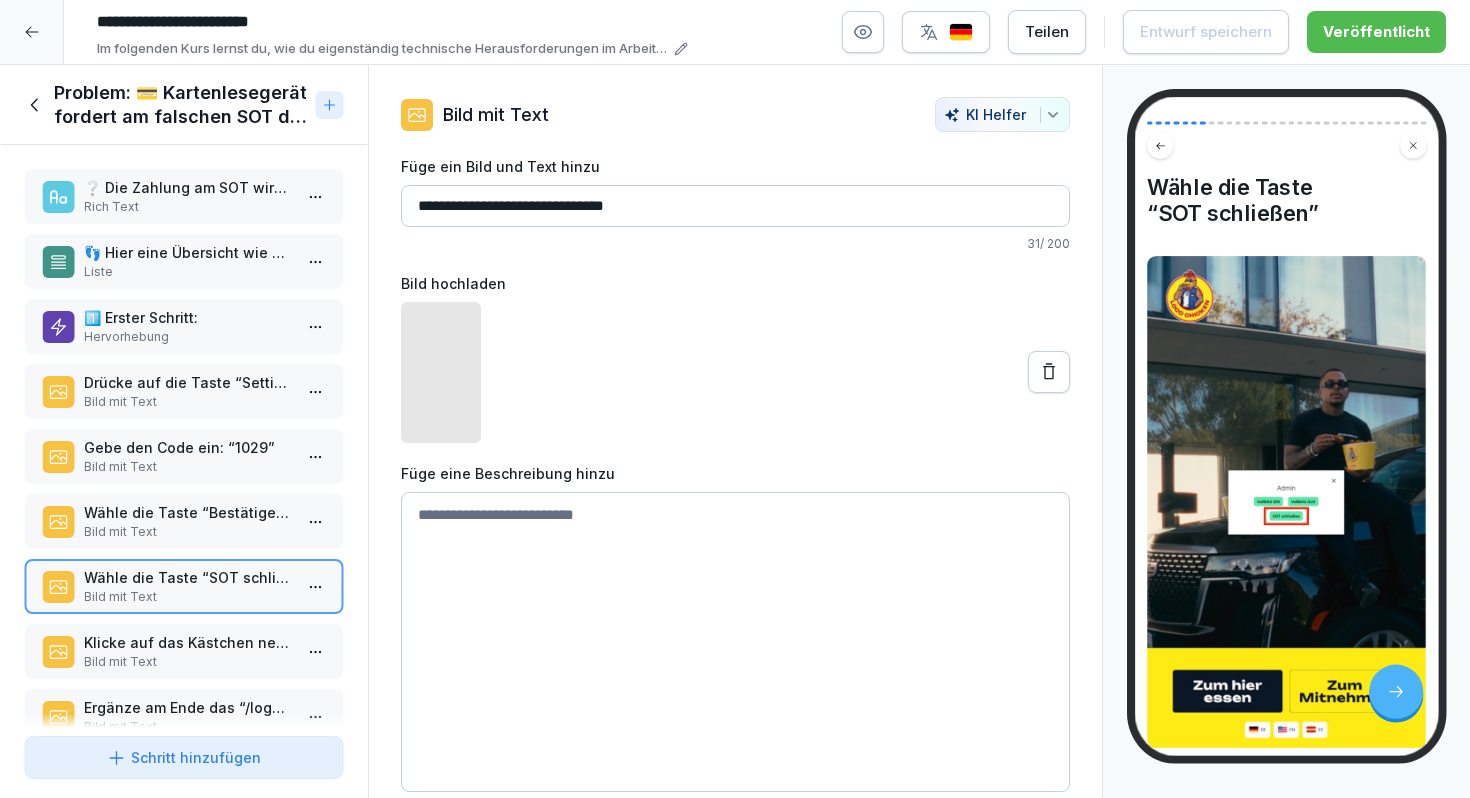 click on "Bild mit Text" at bounding box center (188, 402) 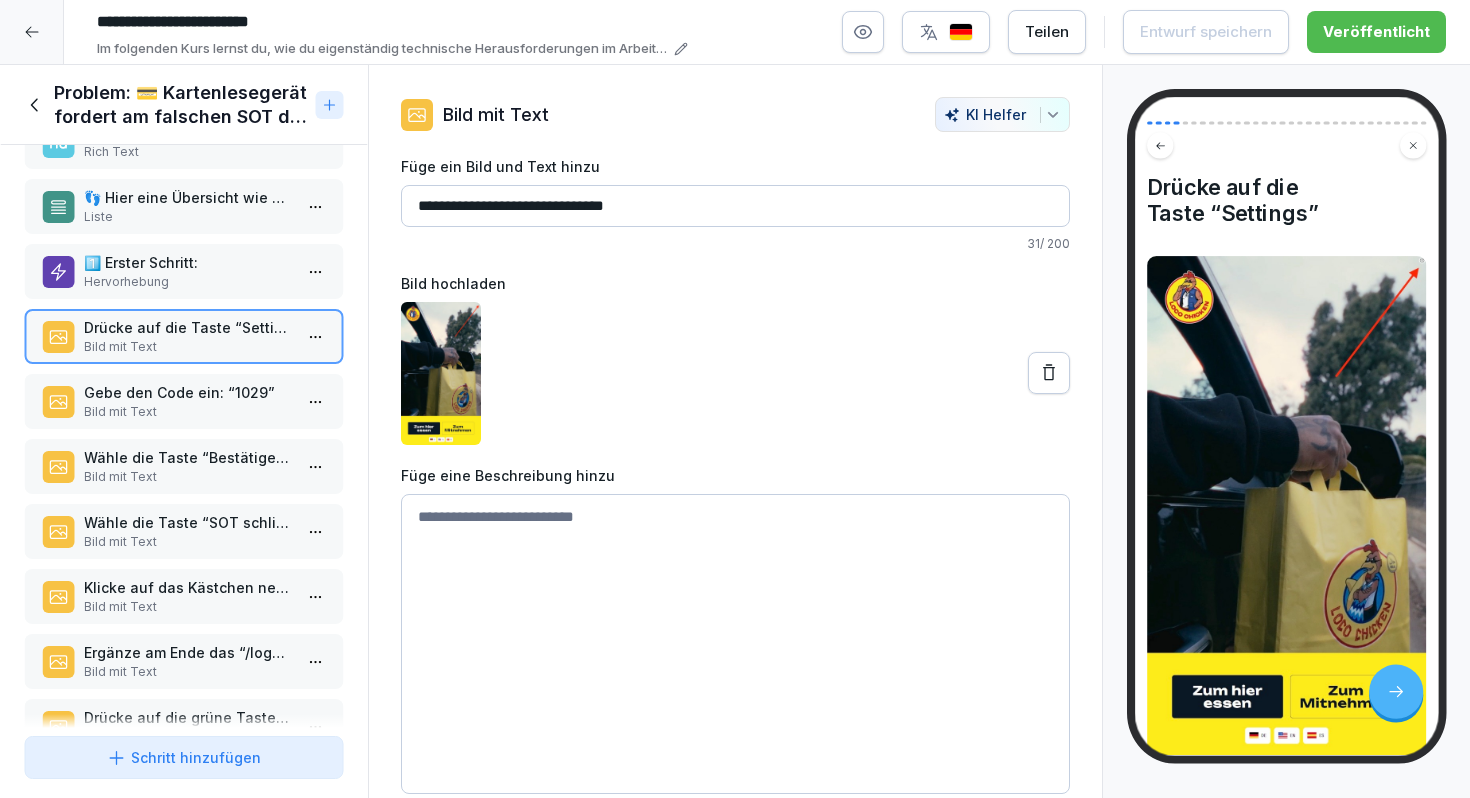 scroll, scrollTop: 57, scrollLeft: 0, axis: vertical 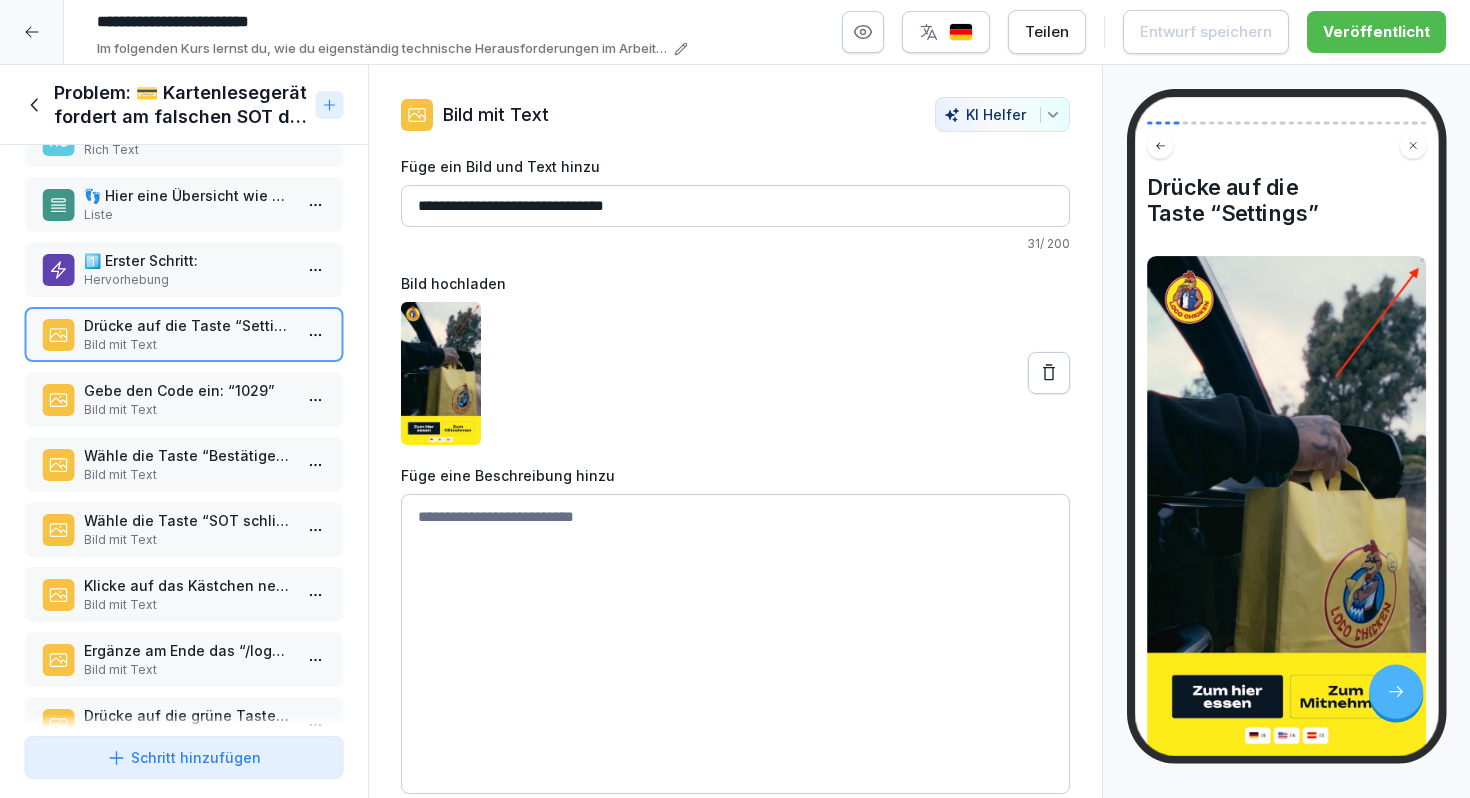click on "Gebe den Code ein: “1029”" at bounding box center [188, 390] 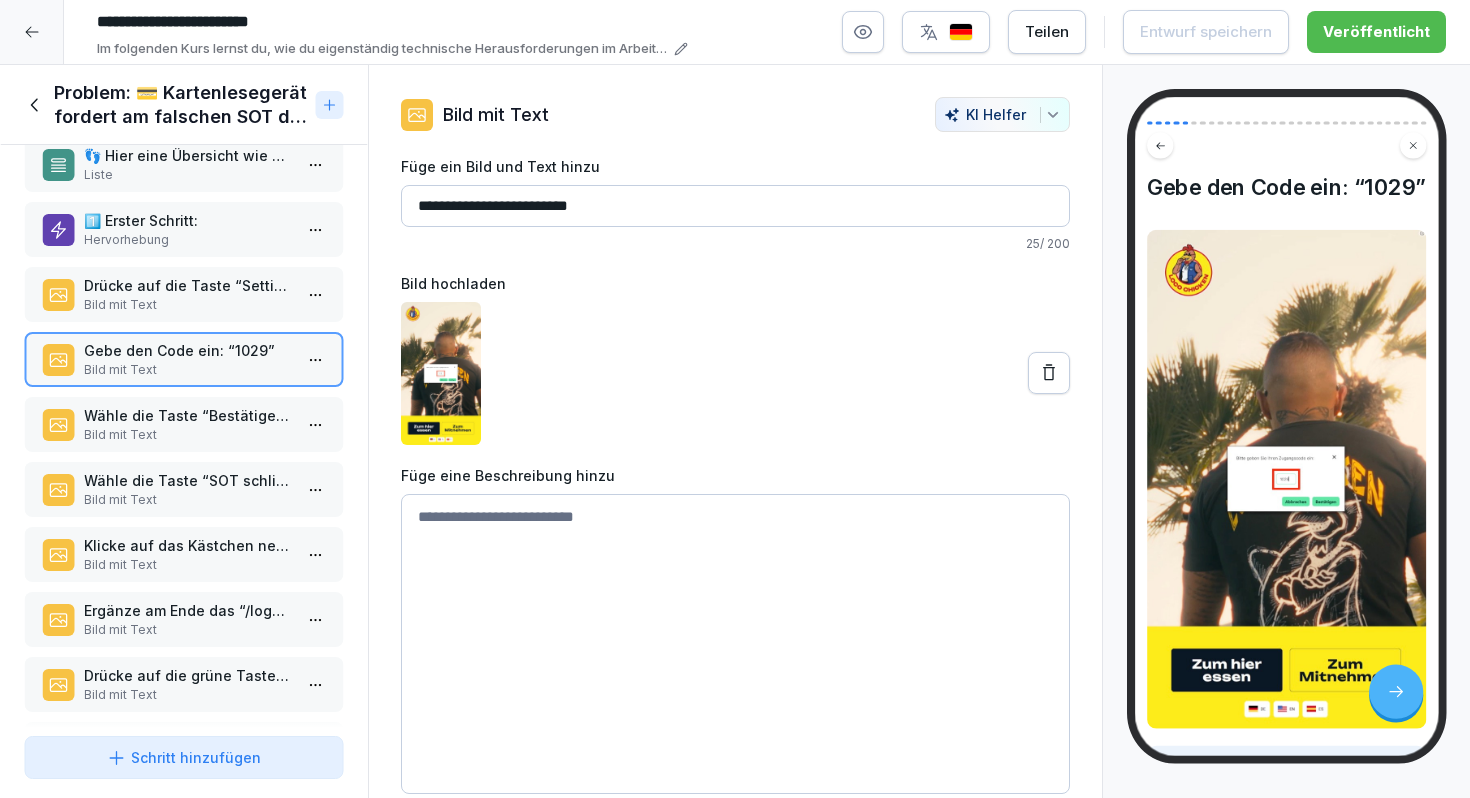 scroll, scrollTop: 102, scrollLeft: 0, axis: vertical 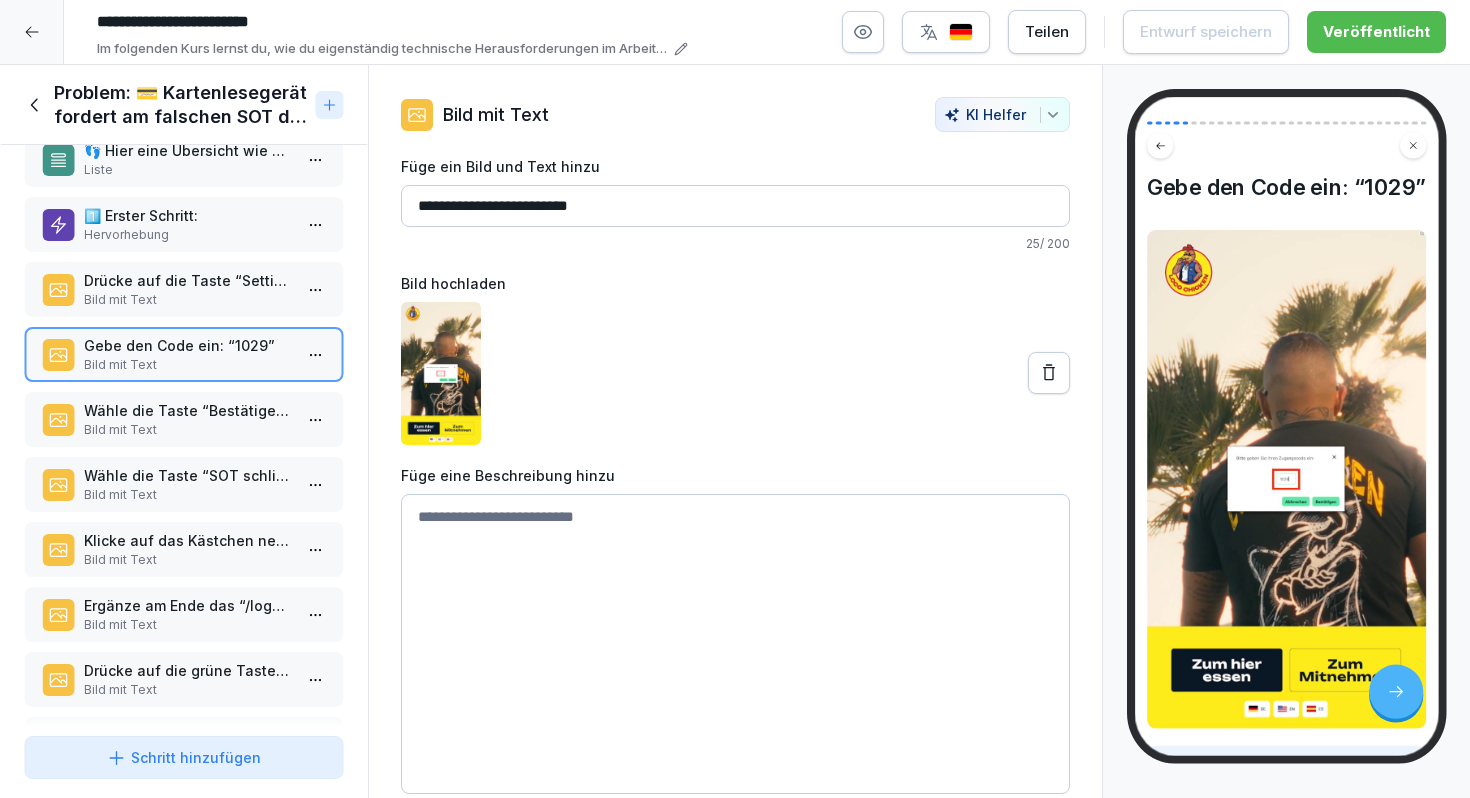 click on "Bild mit Text" at bounding box center [188, 430] 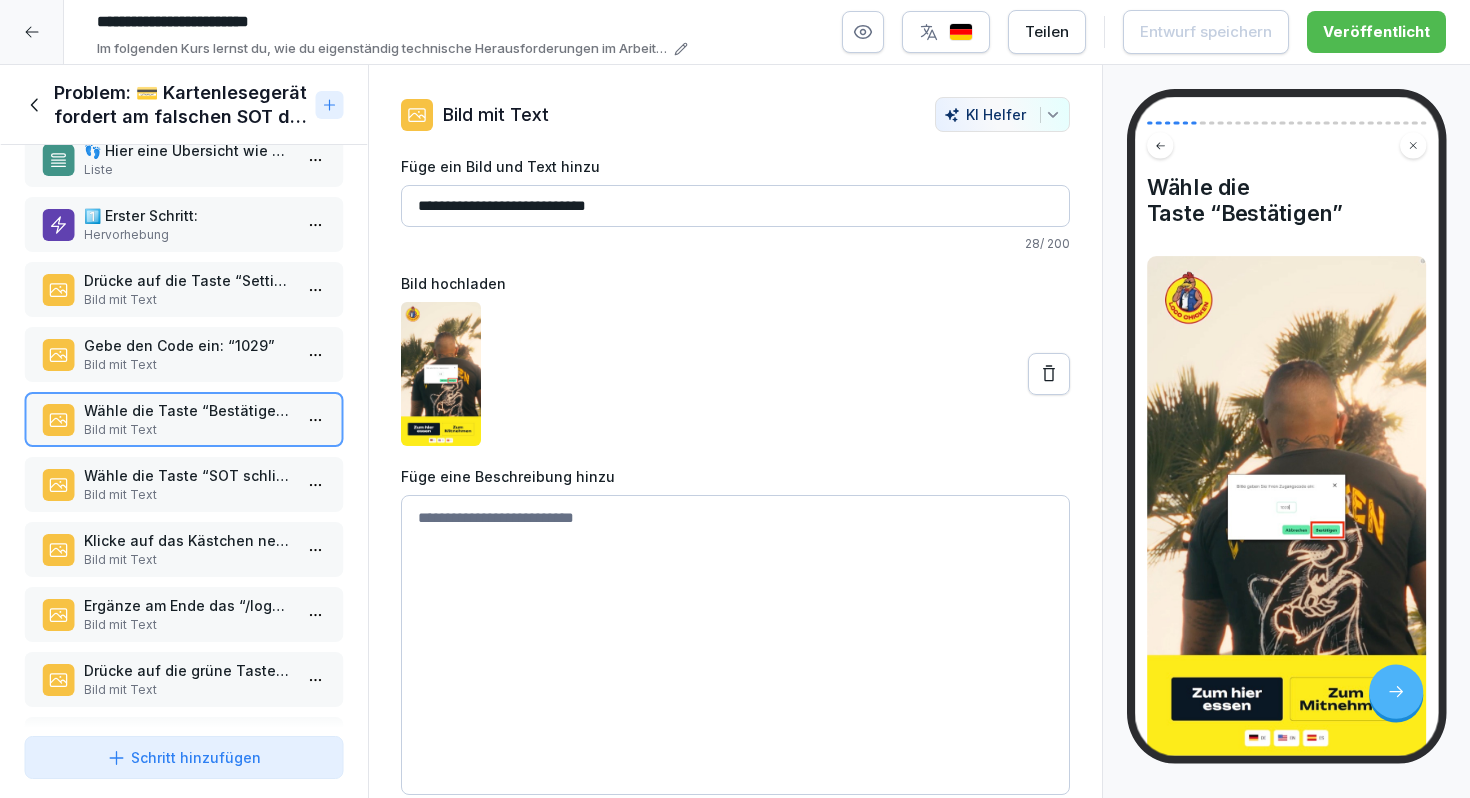 scroll, scrollTop: 143, scrollLeft: 0, axis: vertical 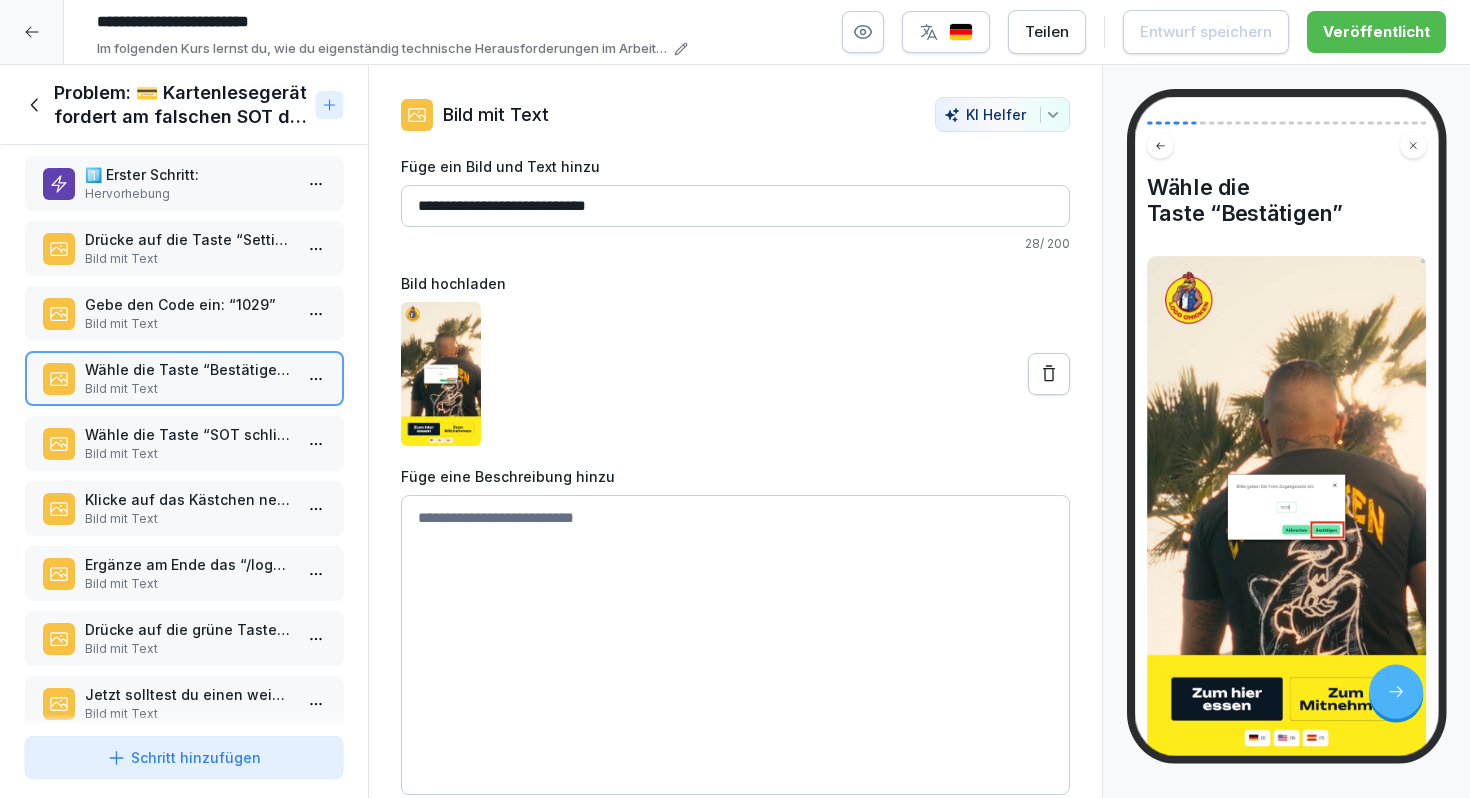 click on "Wähle die Taste “SOT schließen”" at bounding box center (188, 434) 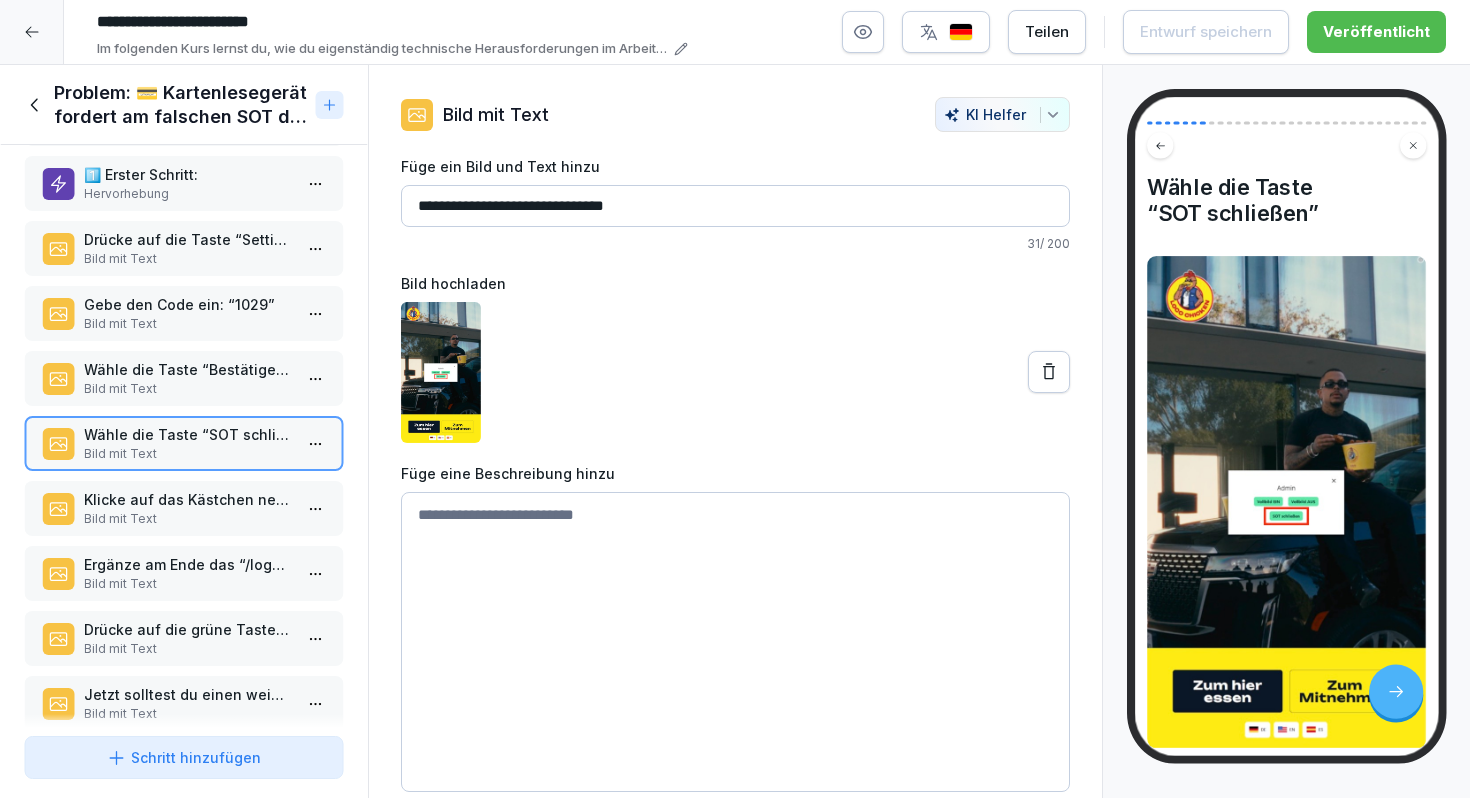 scroll, scrollTop: 208, scrollLeft: 0, axis: vertical 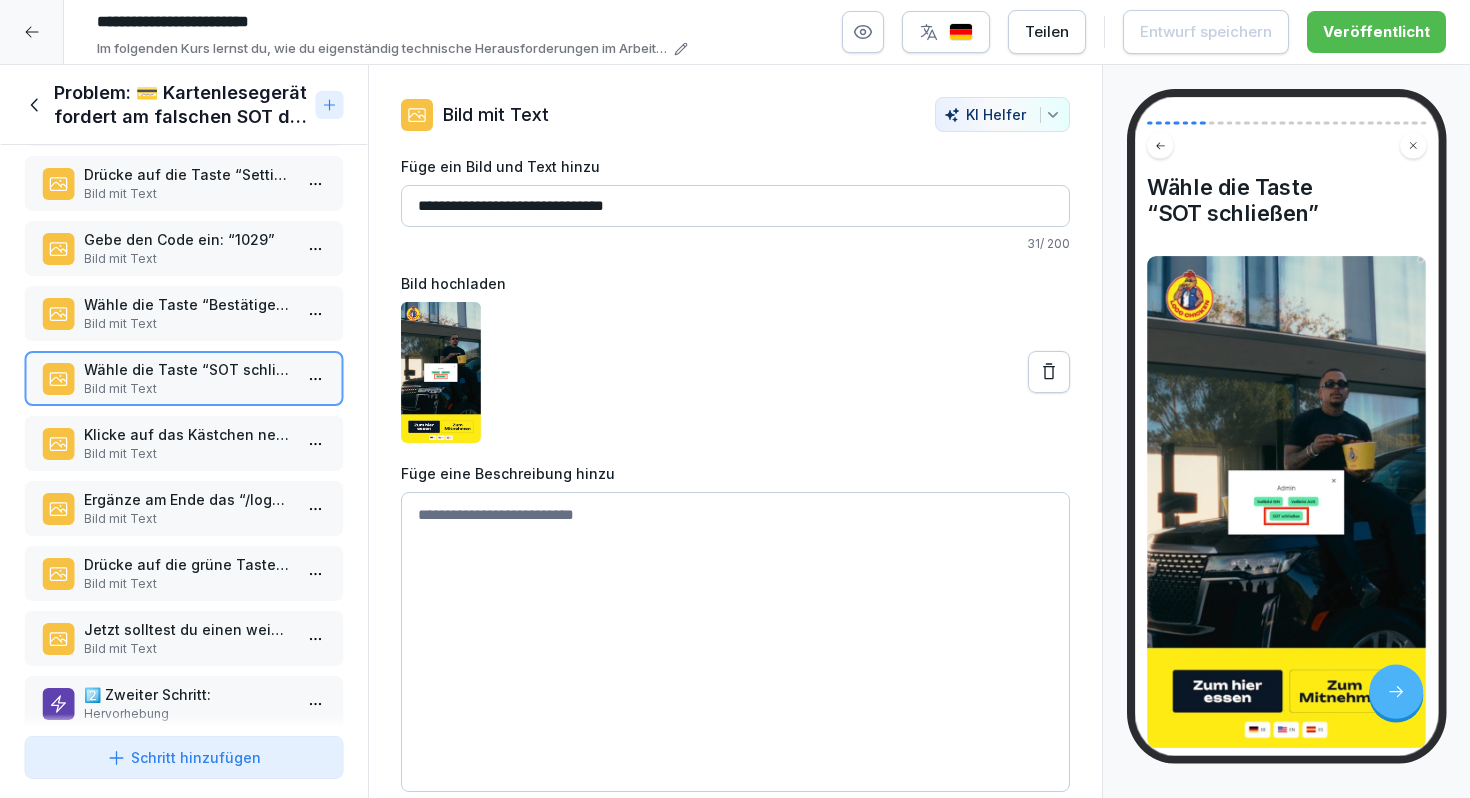 click on "Klicke auf das Kästchen neben “Auto-Login”" at bounding box center (188, 434) 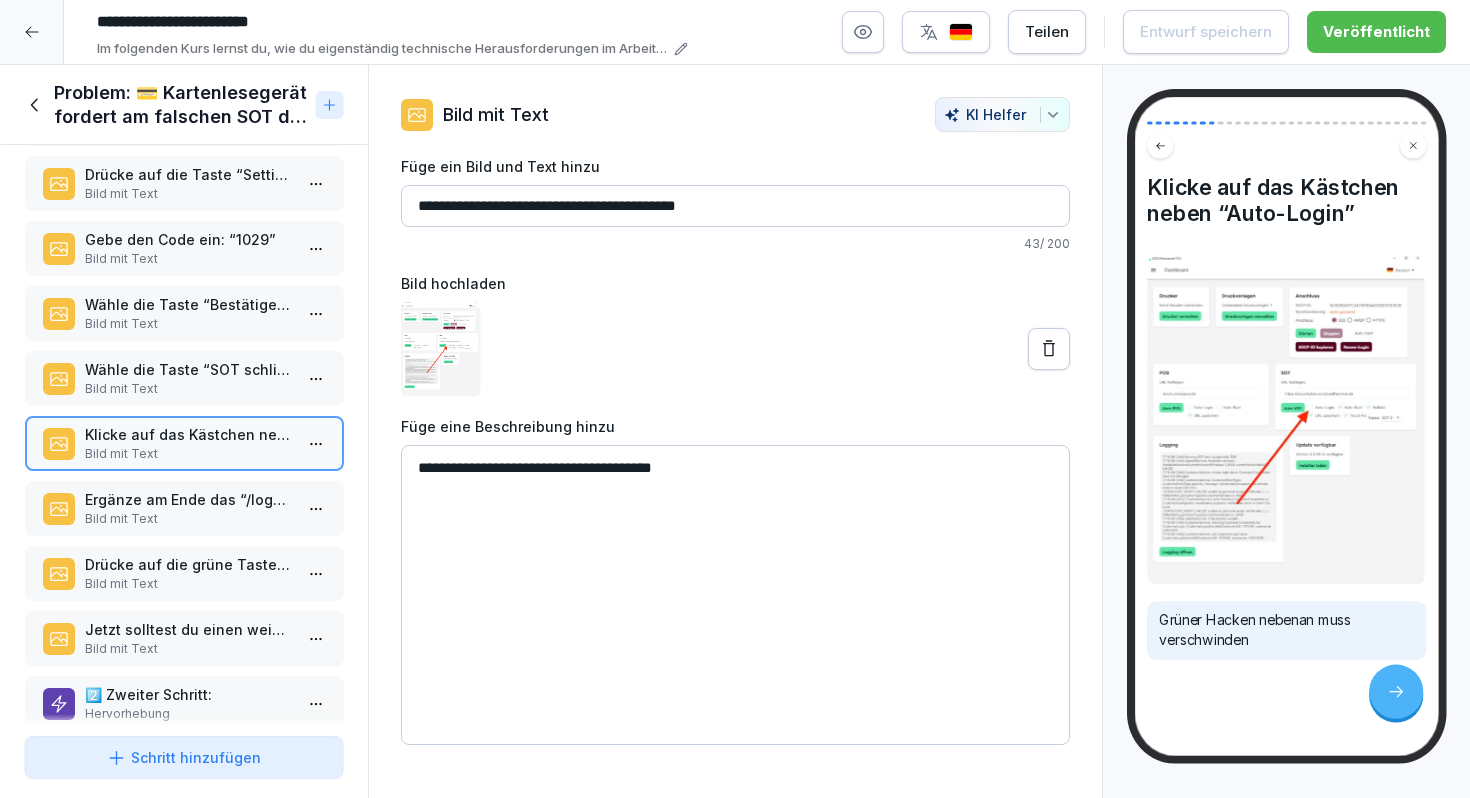 click on "Ergänze am Ende das “/logout” im URL-Feld Bild mit Text" at bounding box center [184, 508] 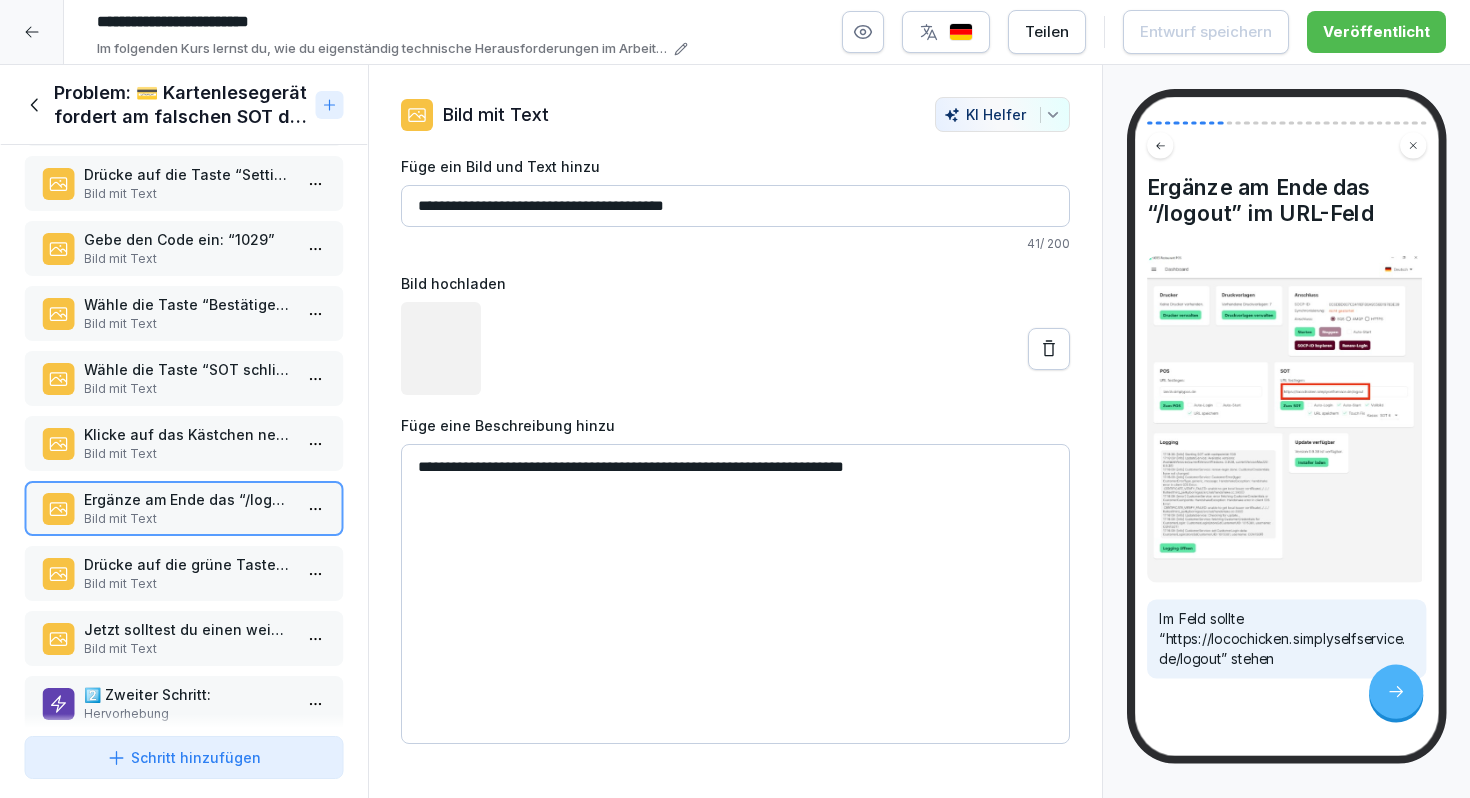click on "Bild mit Text" at bounding box center [188, 584] 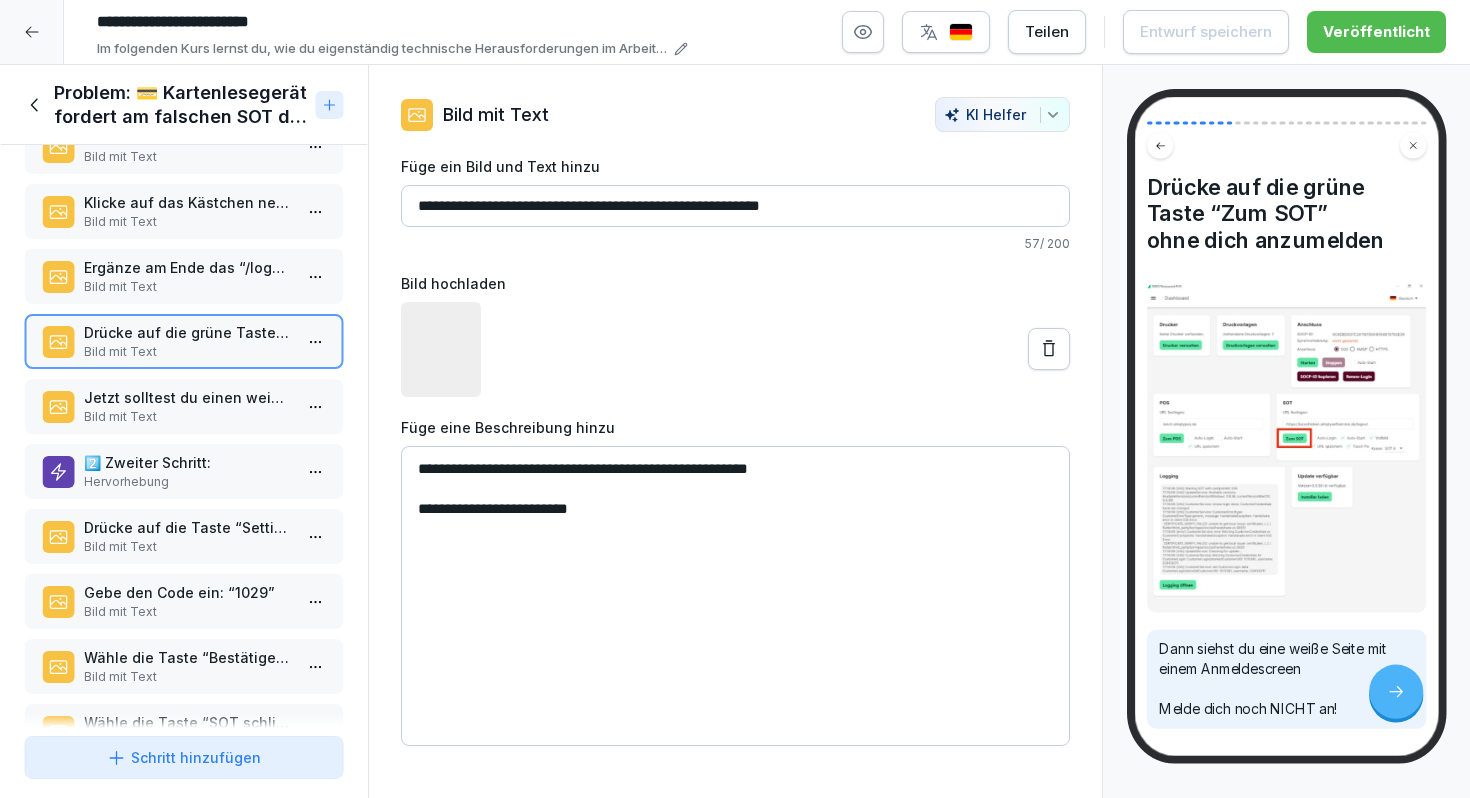 scroll, scrollTop: 443, scrollLeft: 0, axis: vertical 